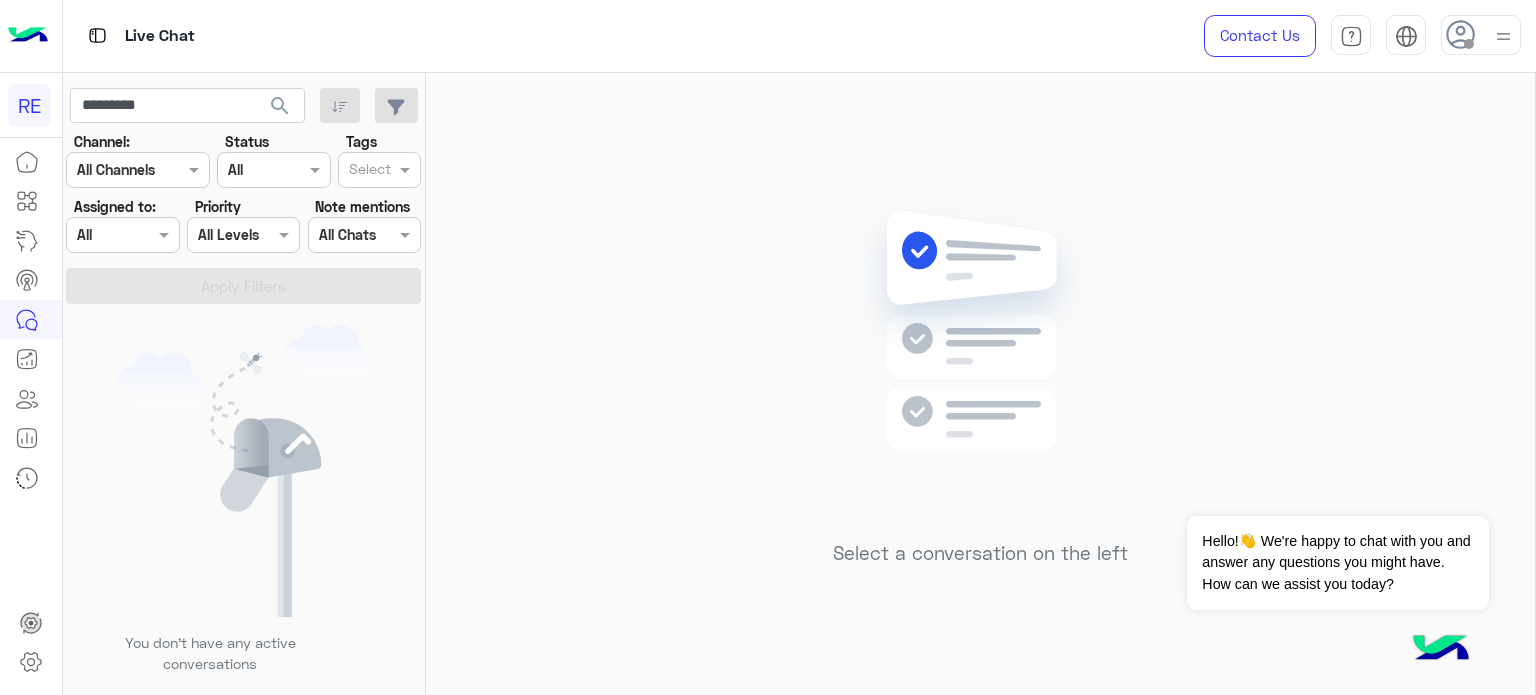 scroll, scrollTop: 0, scrollLeft: 0, axis: both 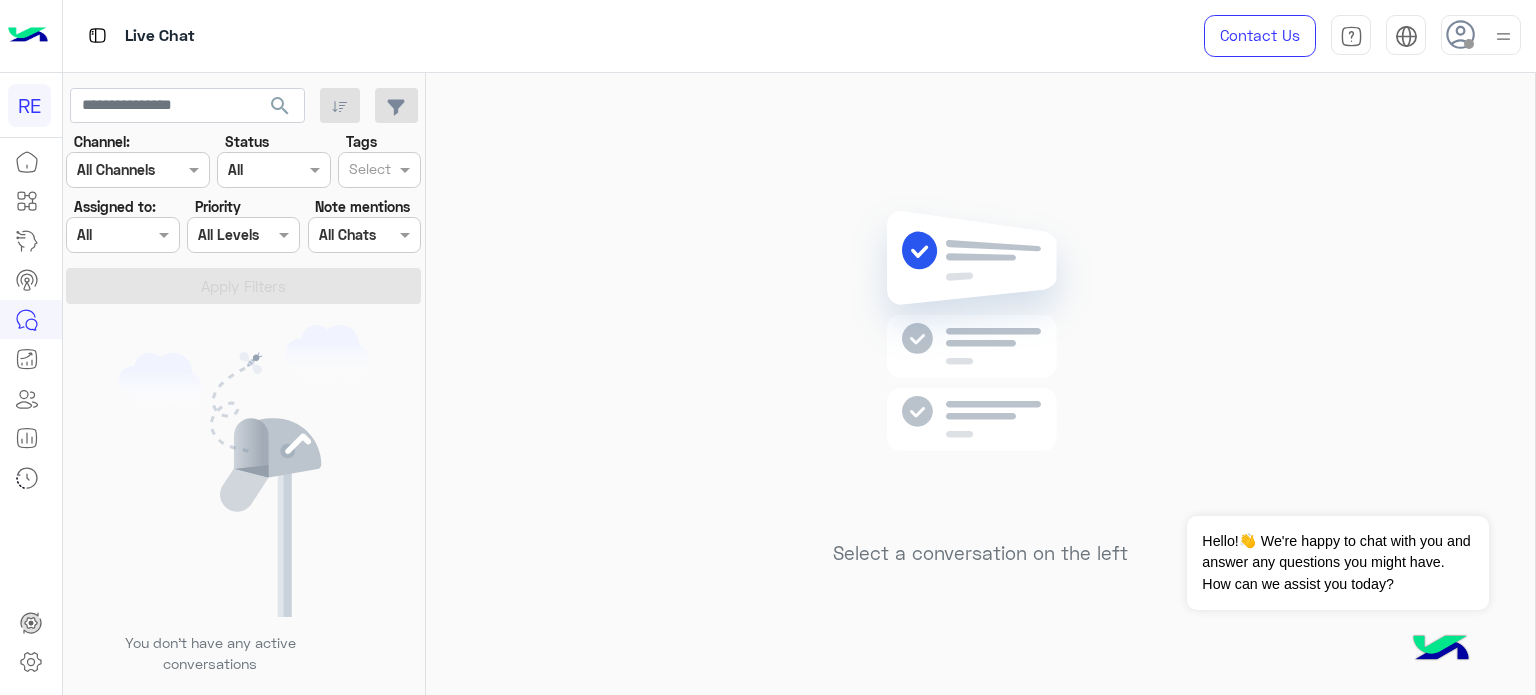 type 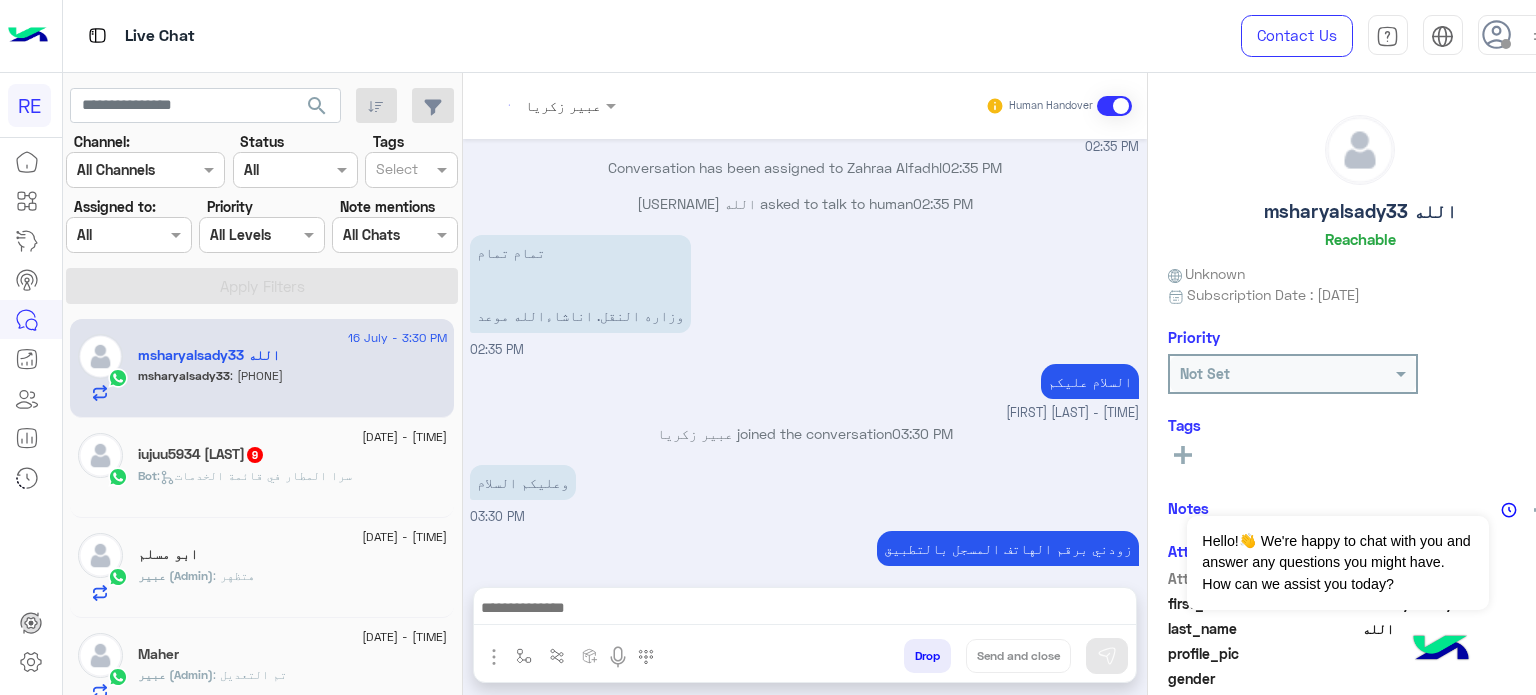 scroll, scrollTop: 376, scrollLeft: 0, axis: vertical 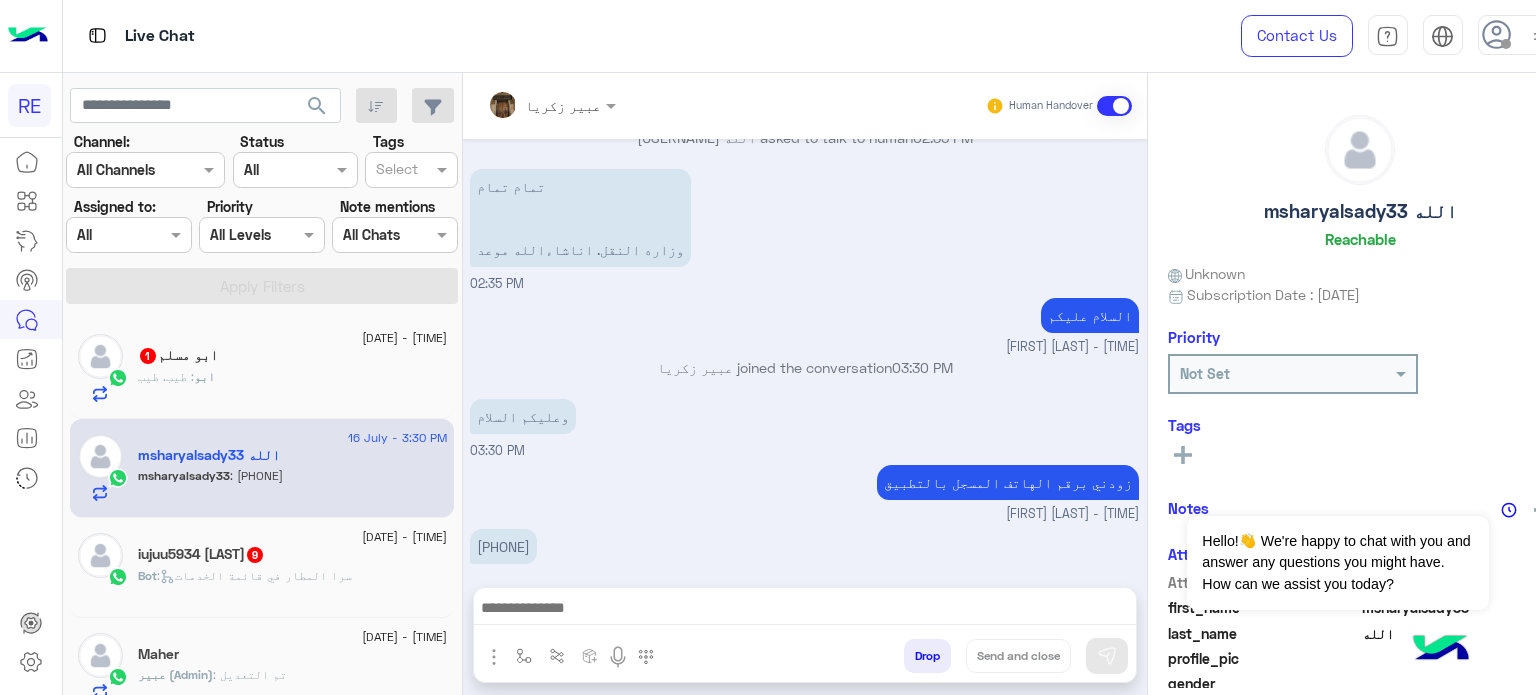 click on "ابو مسلم  1" 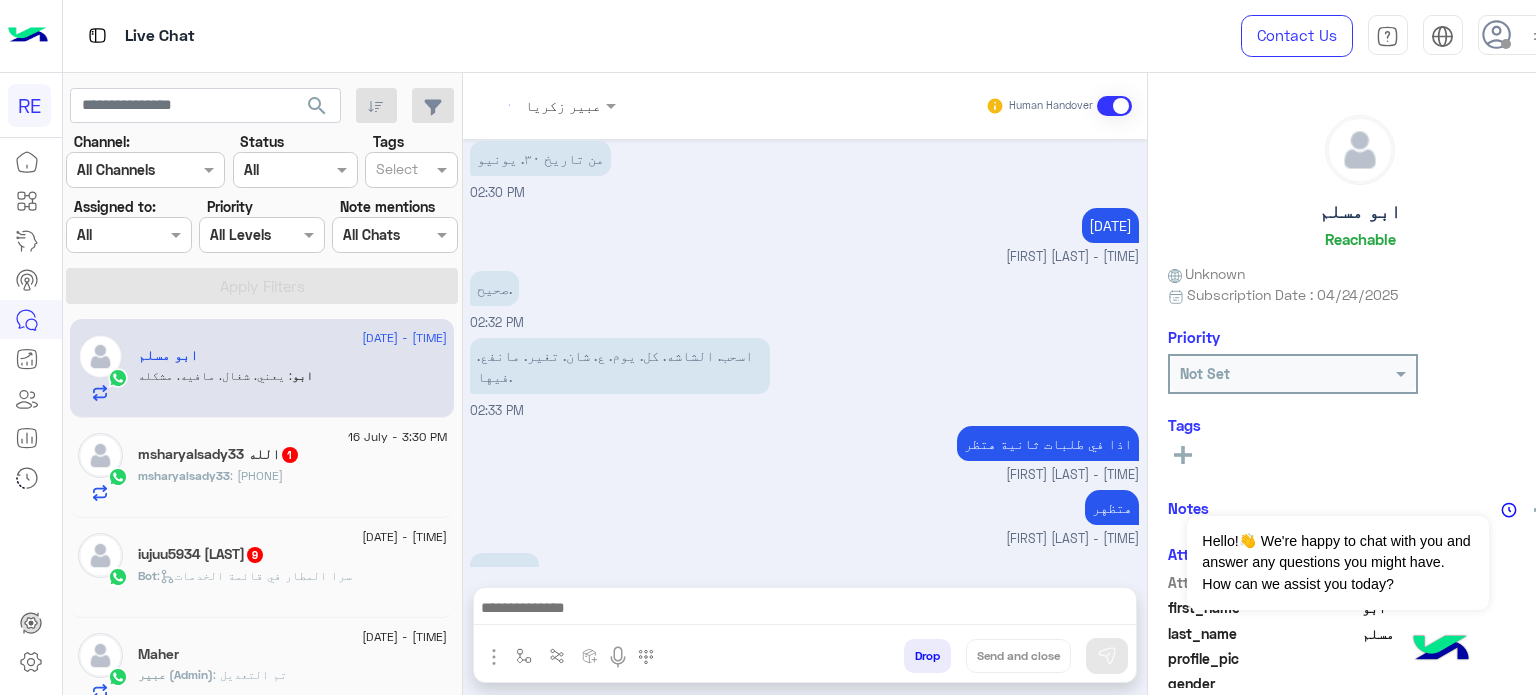scroll, scrollTop: 2570, scrollLeft: 0, axis: vertical 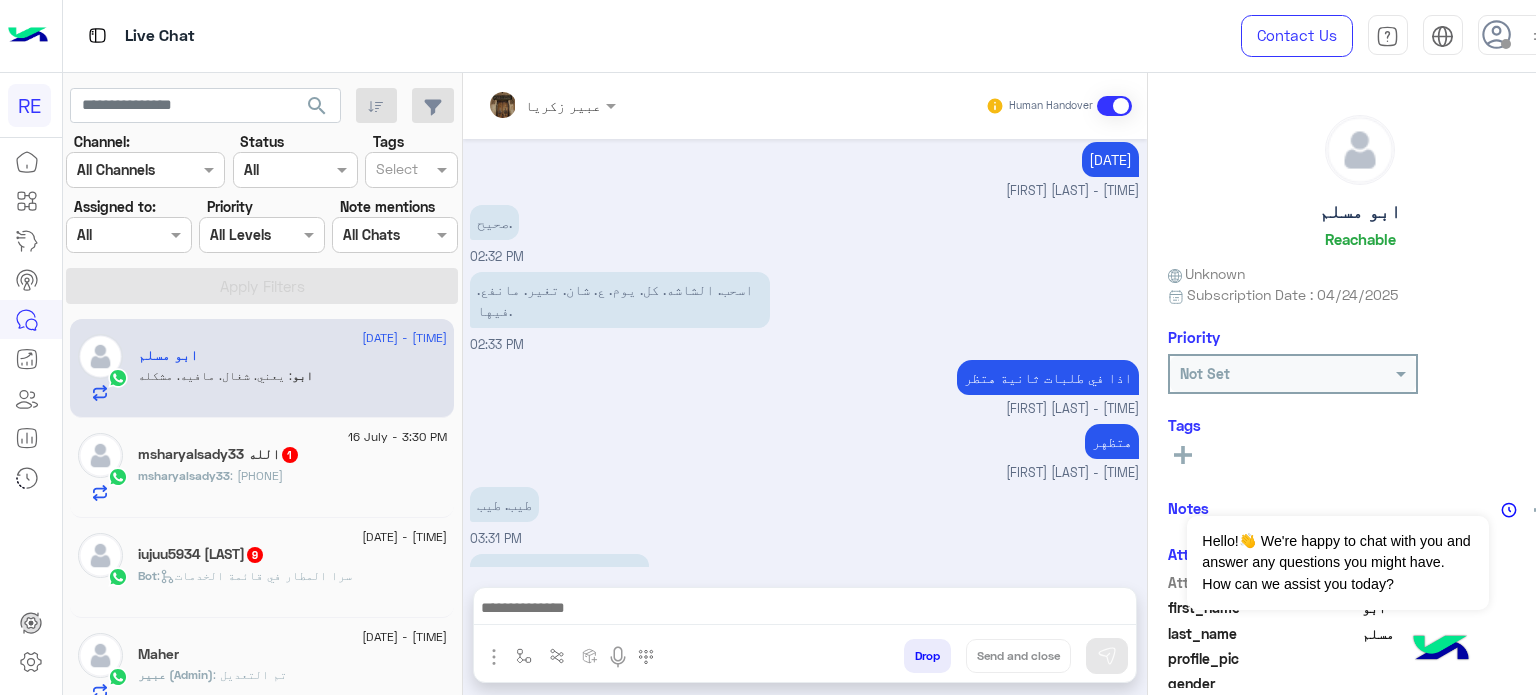 click on ": [PHONE]" 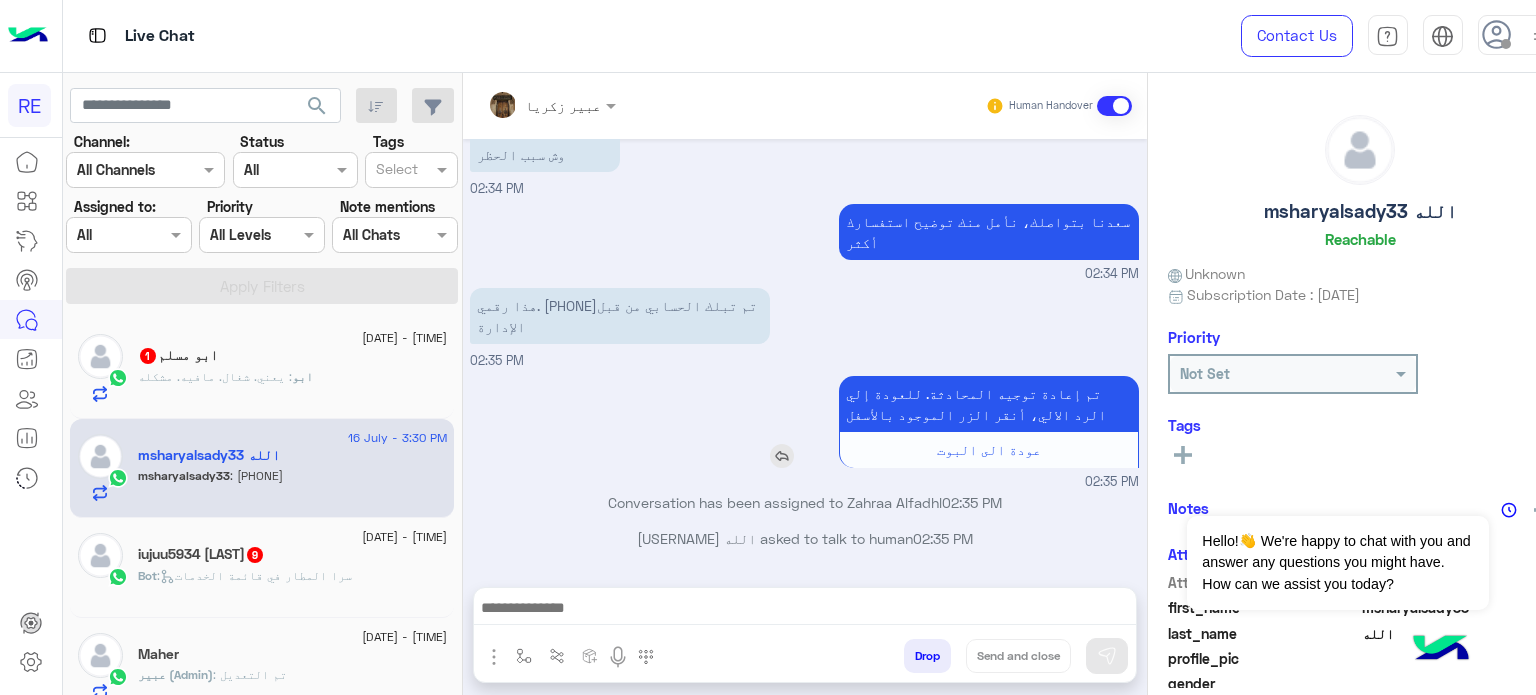 scroll, scrollTop: 1597, scrollLeft: 0, axis: vertical 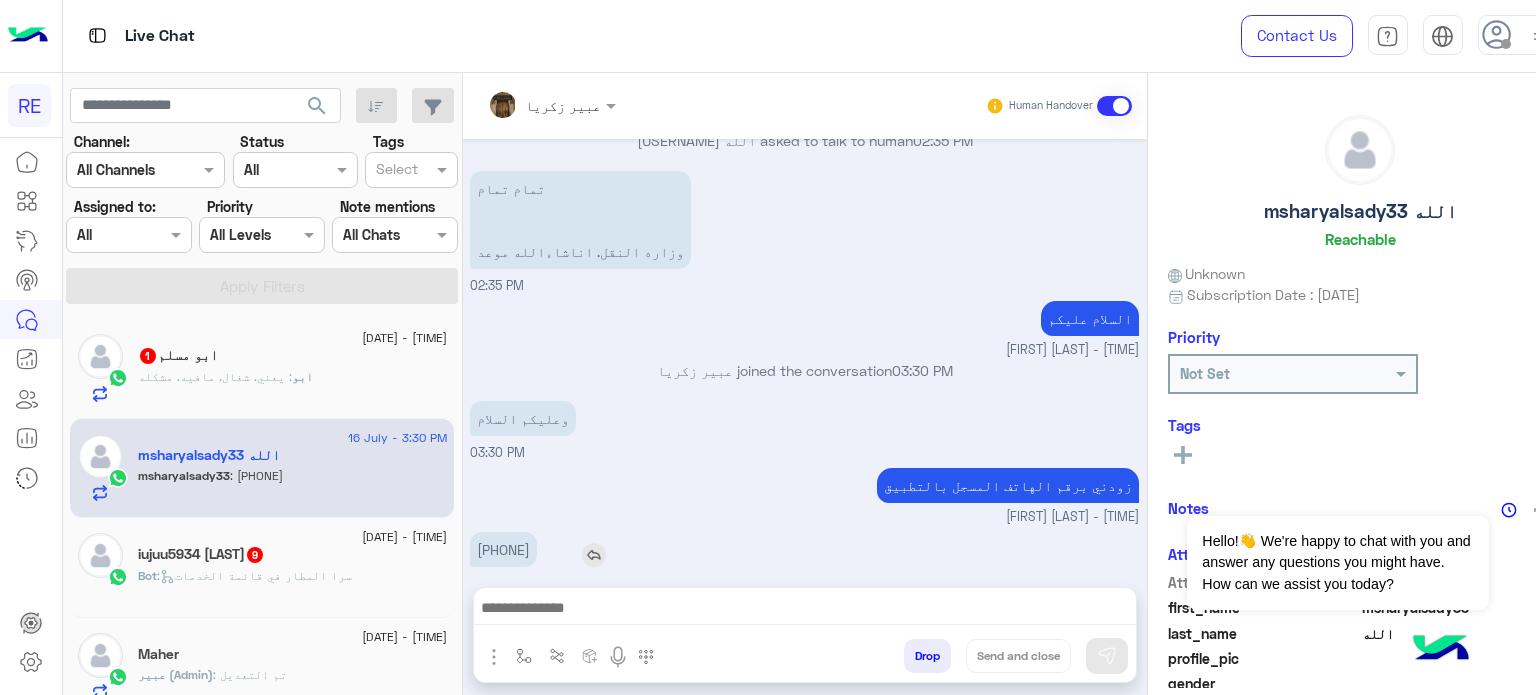 click on "[PHONE]" at bounding box center (503, 549) 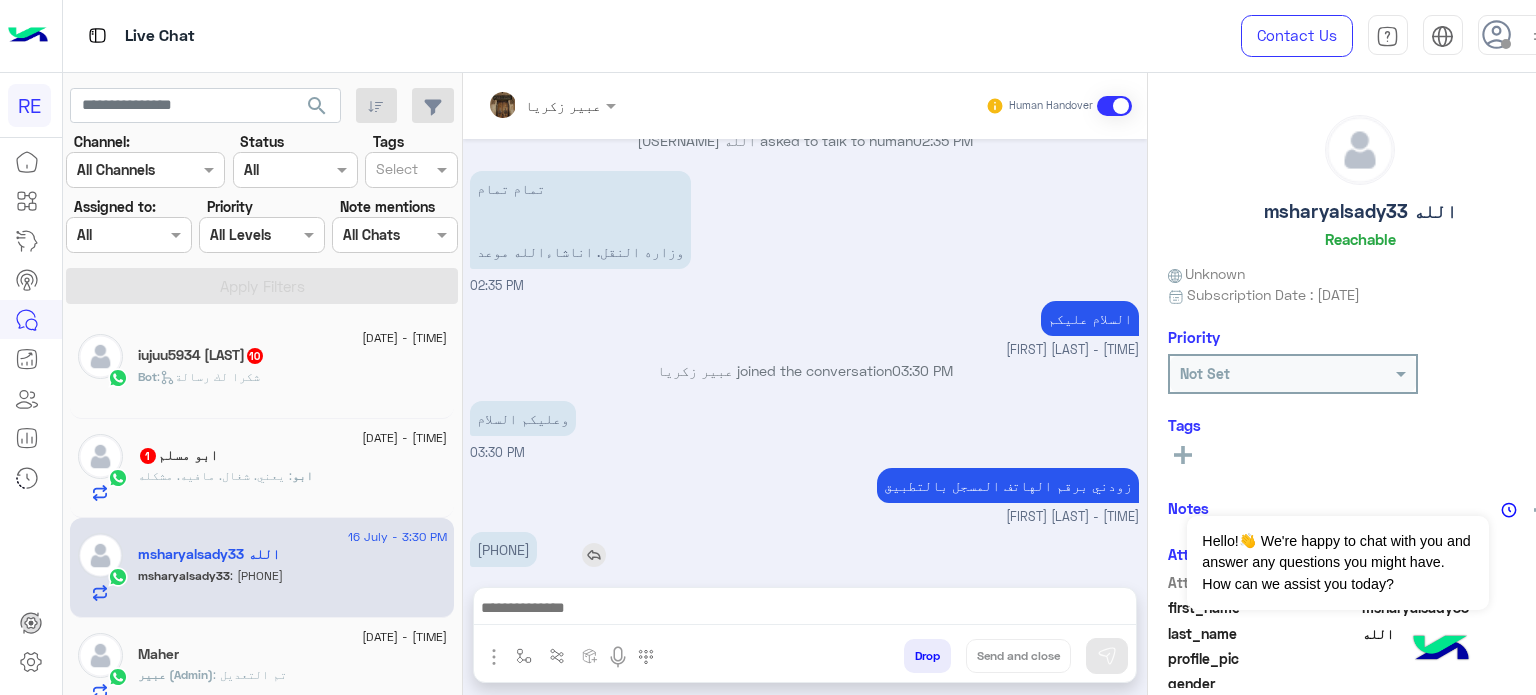 click on "[PHONE]" at bounding box center (503, 549) 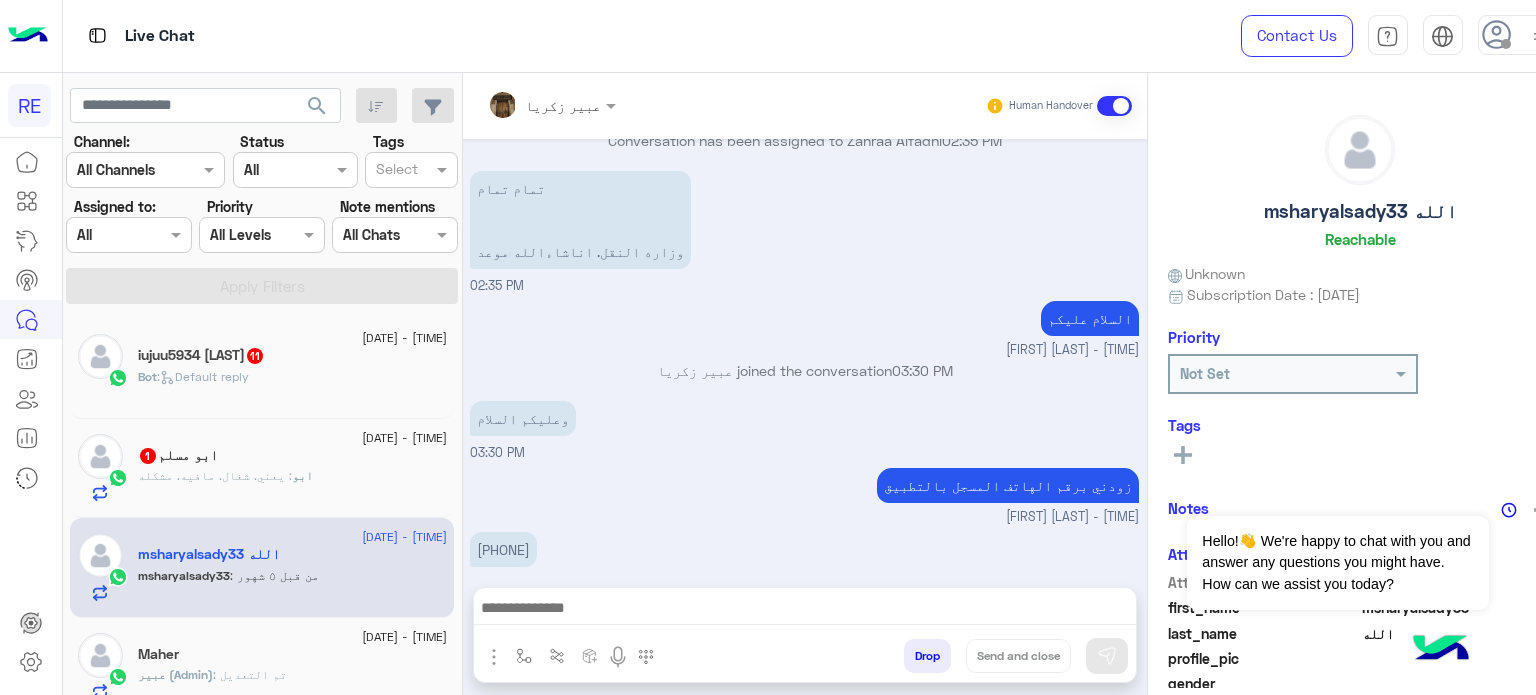 scroll, scrollTop: 1791, scrollLeft: 0, axis: vertical 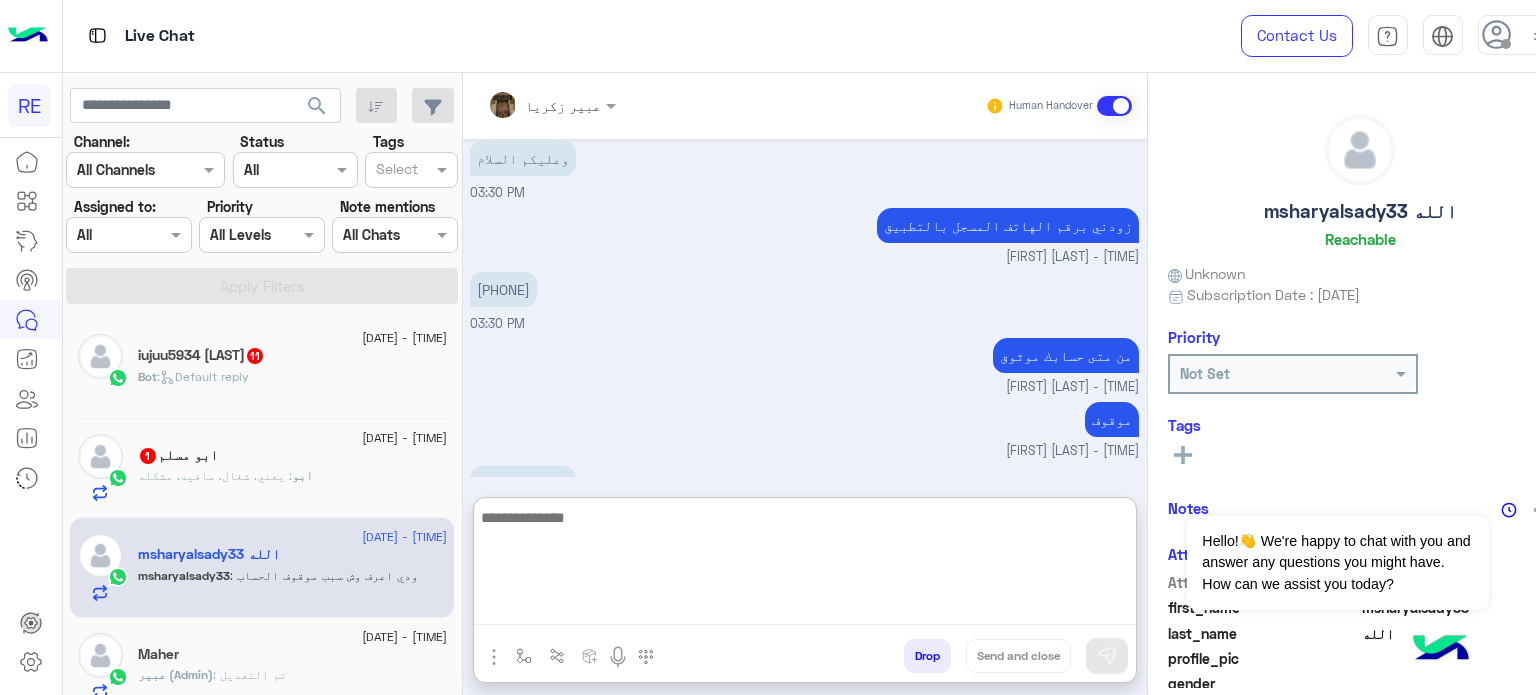 click at bounding box center [805, 565] 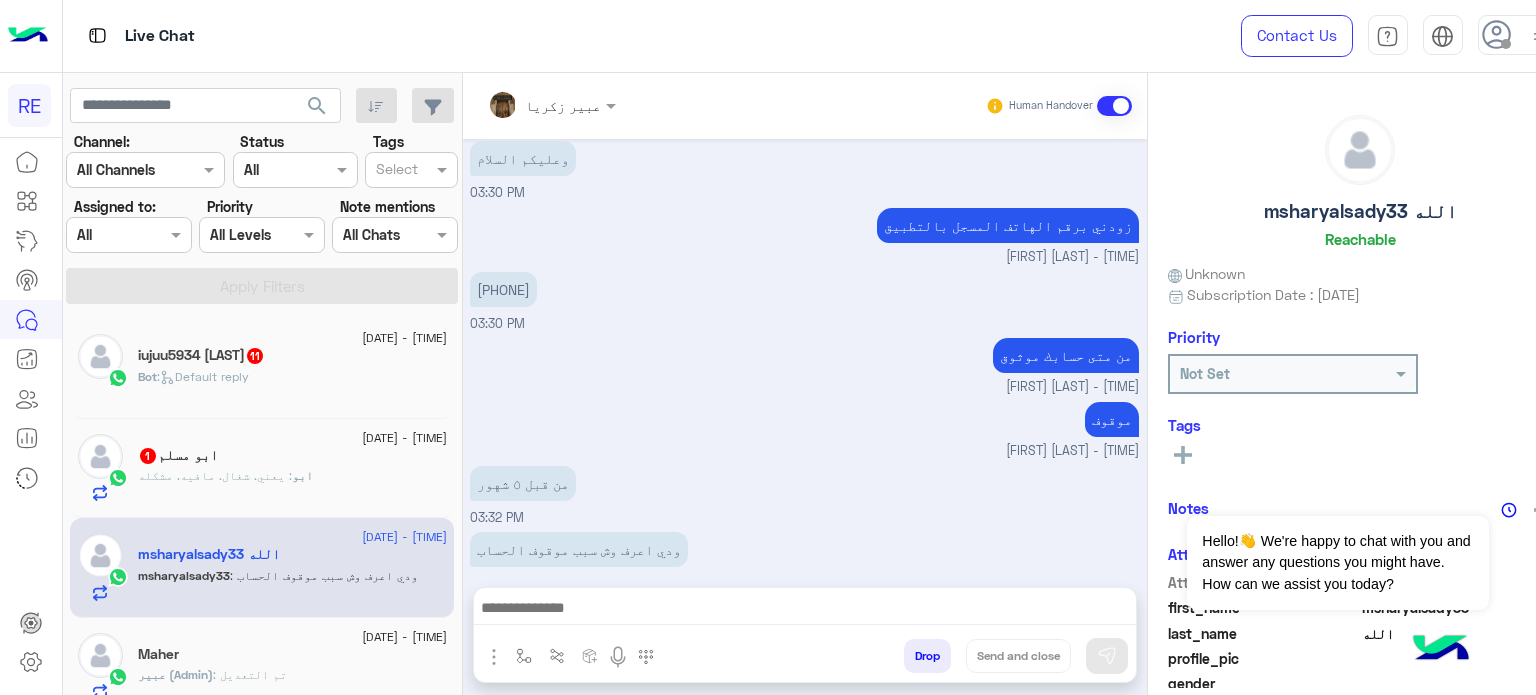 click on "موقوف [FIRST] [LAST] -  [TIME]" at bounding box center (804, 429) 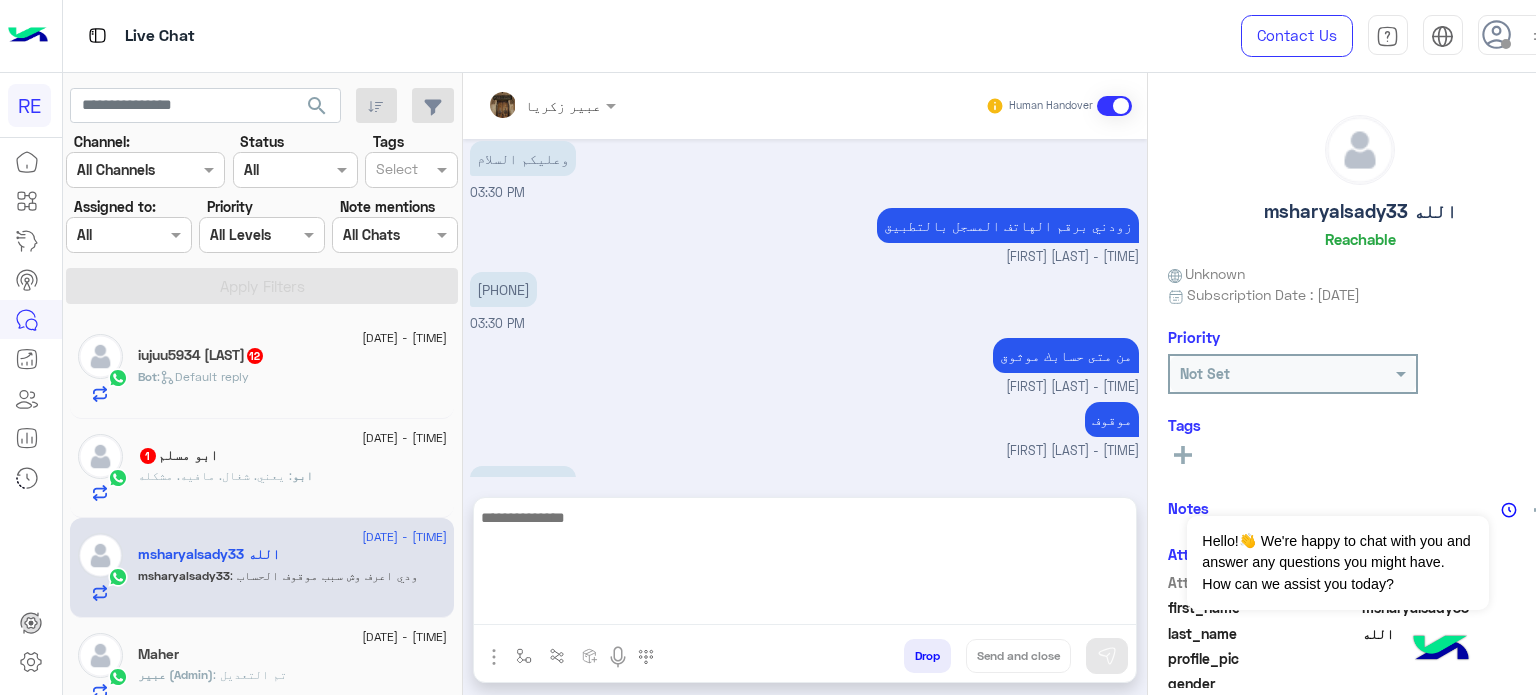 click at bounding box center [805, 565] 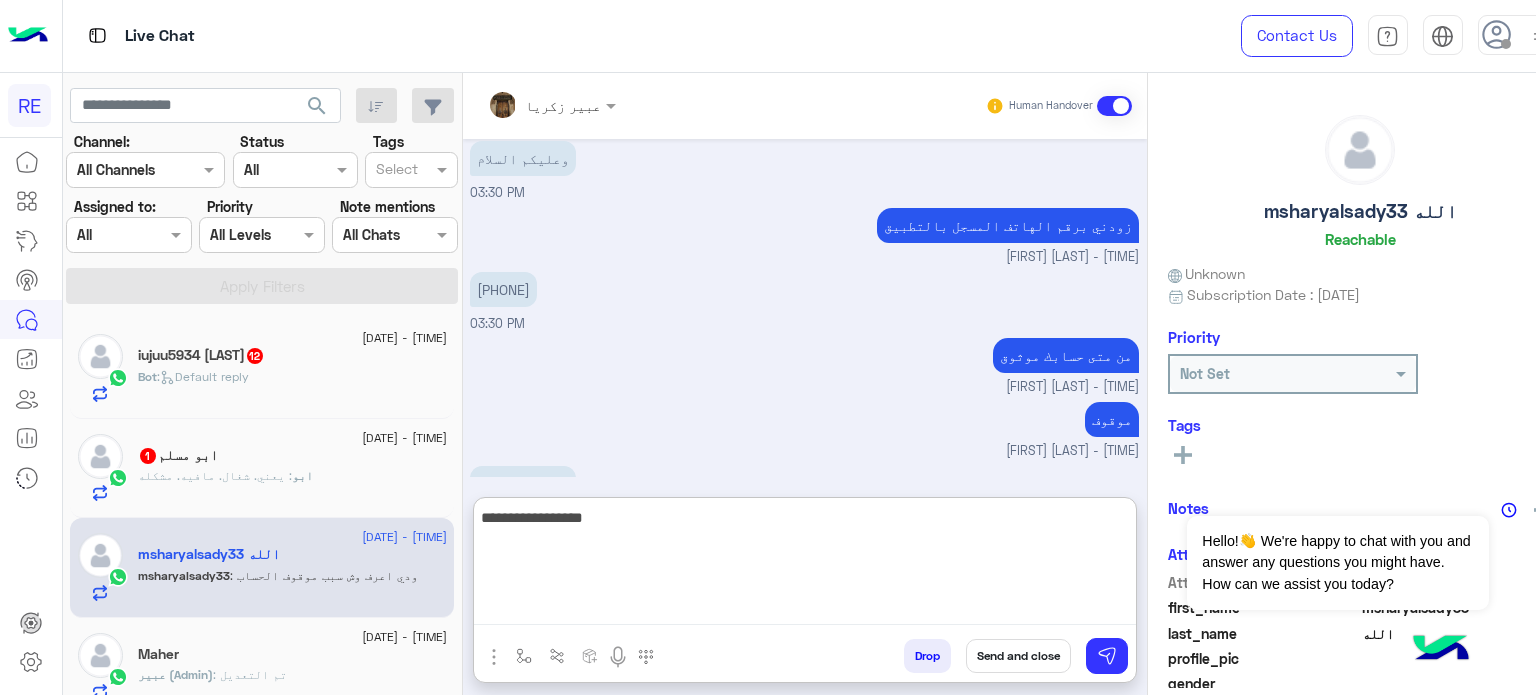 type on "**********" 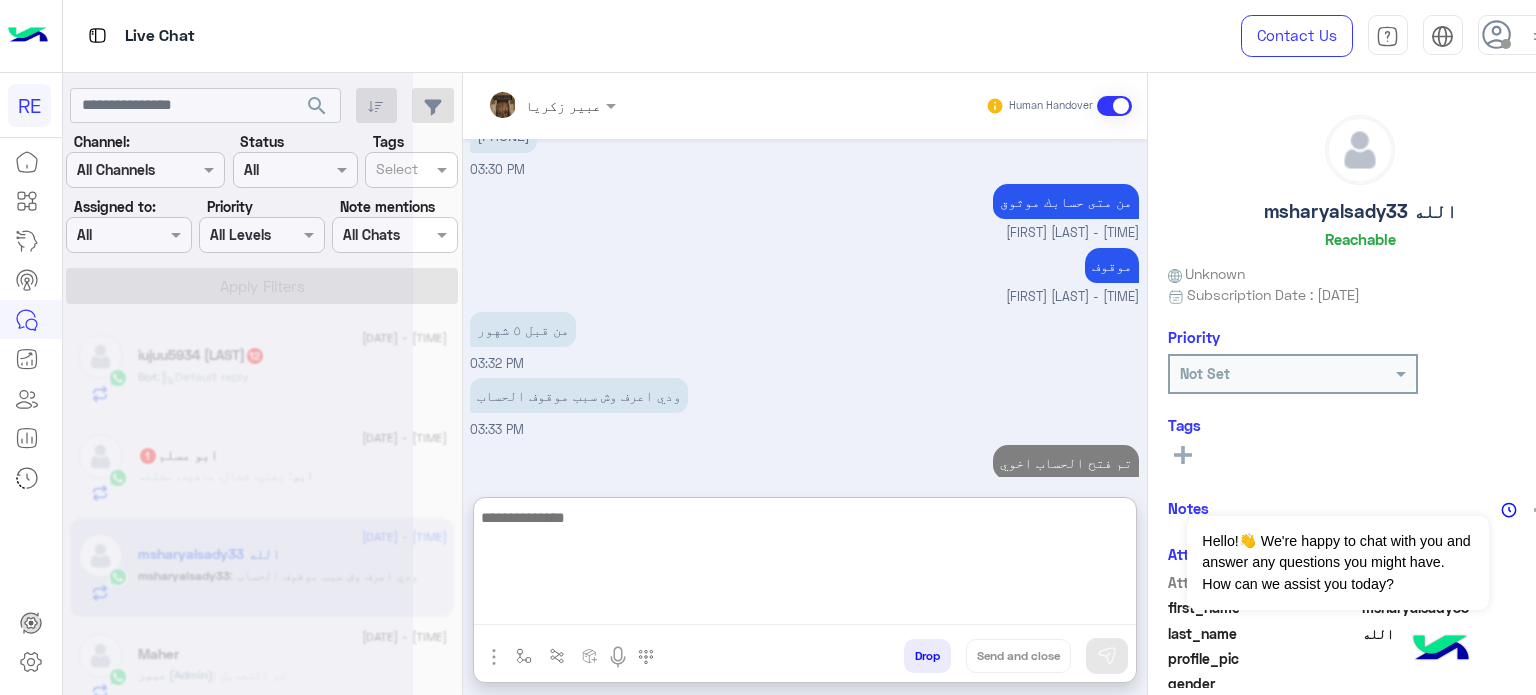 scroll, scrollTop: 2139, scrollLeft: 0, axis: vertical 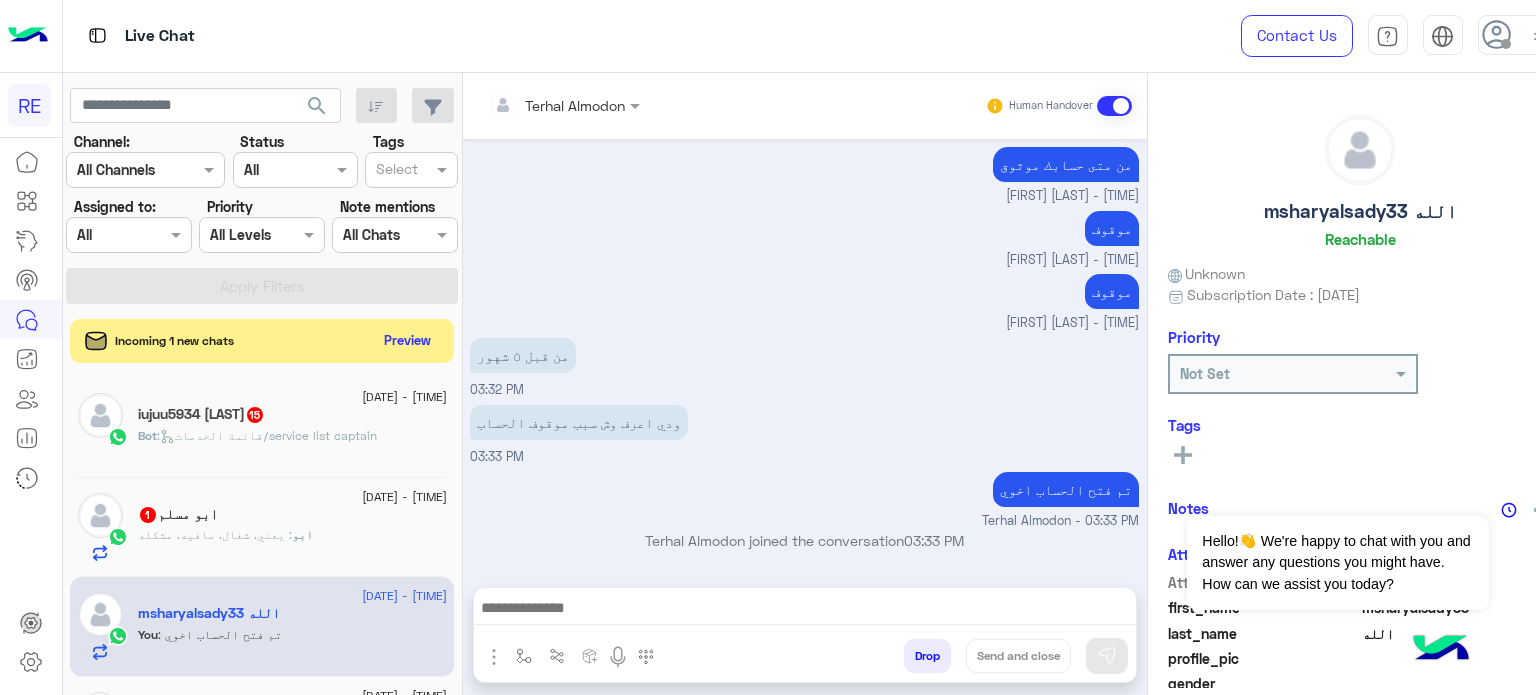 click on "Bot :   قائمة الخدمات/service list captain" 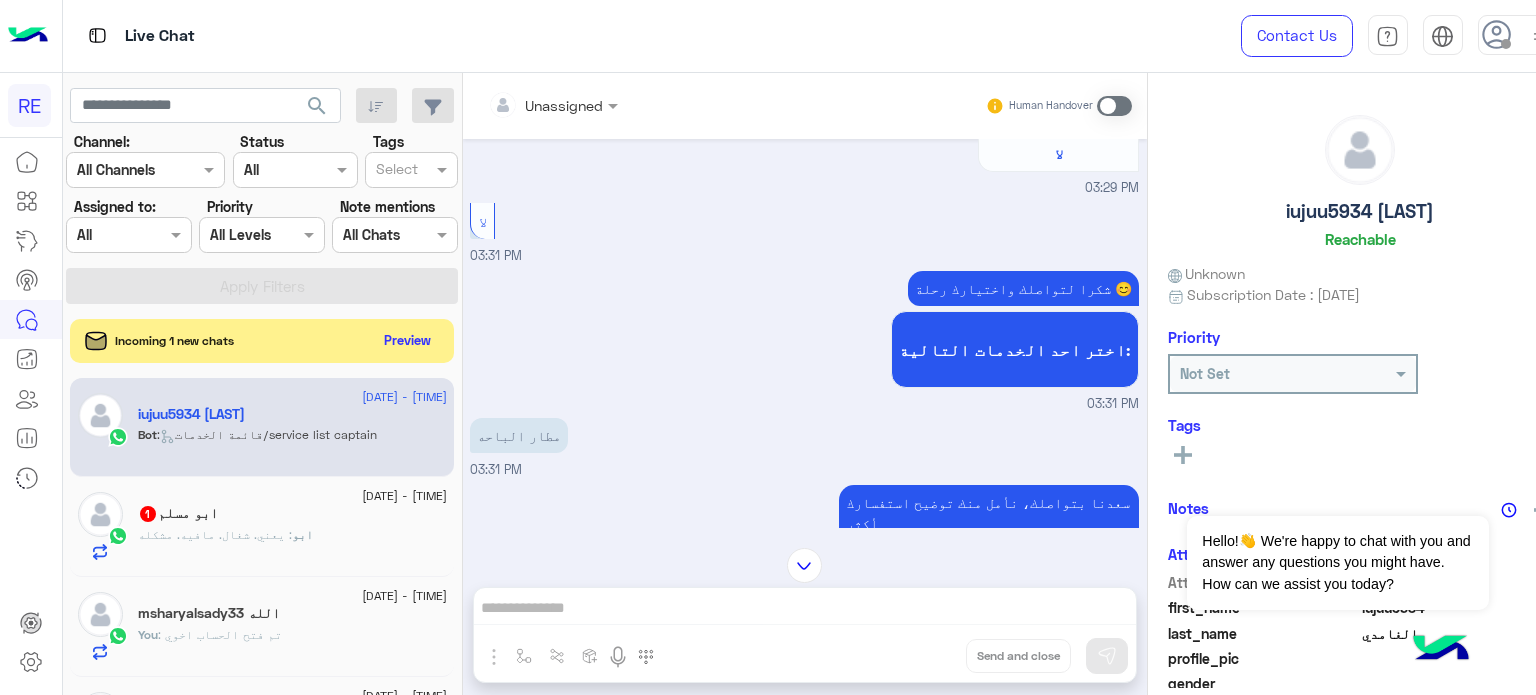 scroll, scrollTop: 1060, scrollLeft: 0, axis: vertical 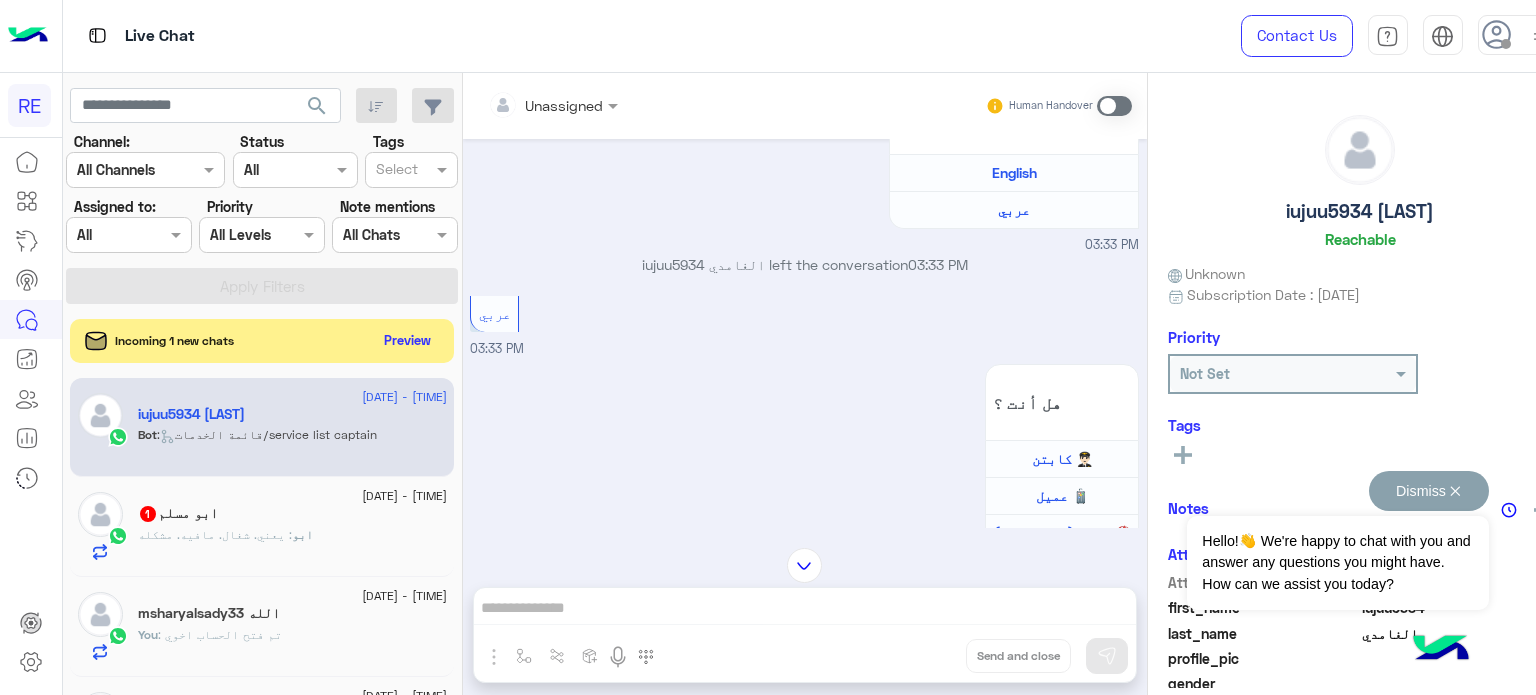 click on "Dismiss ✕" at bounding box center [1429, 491] 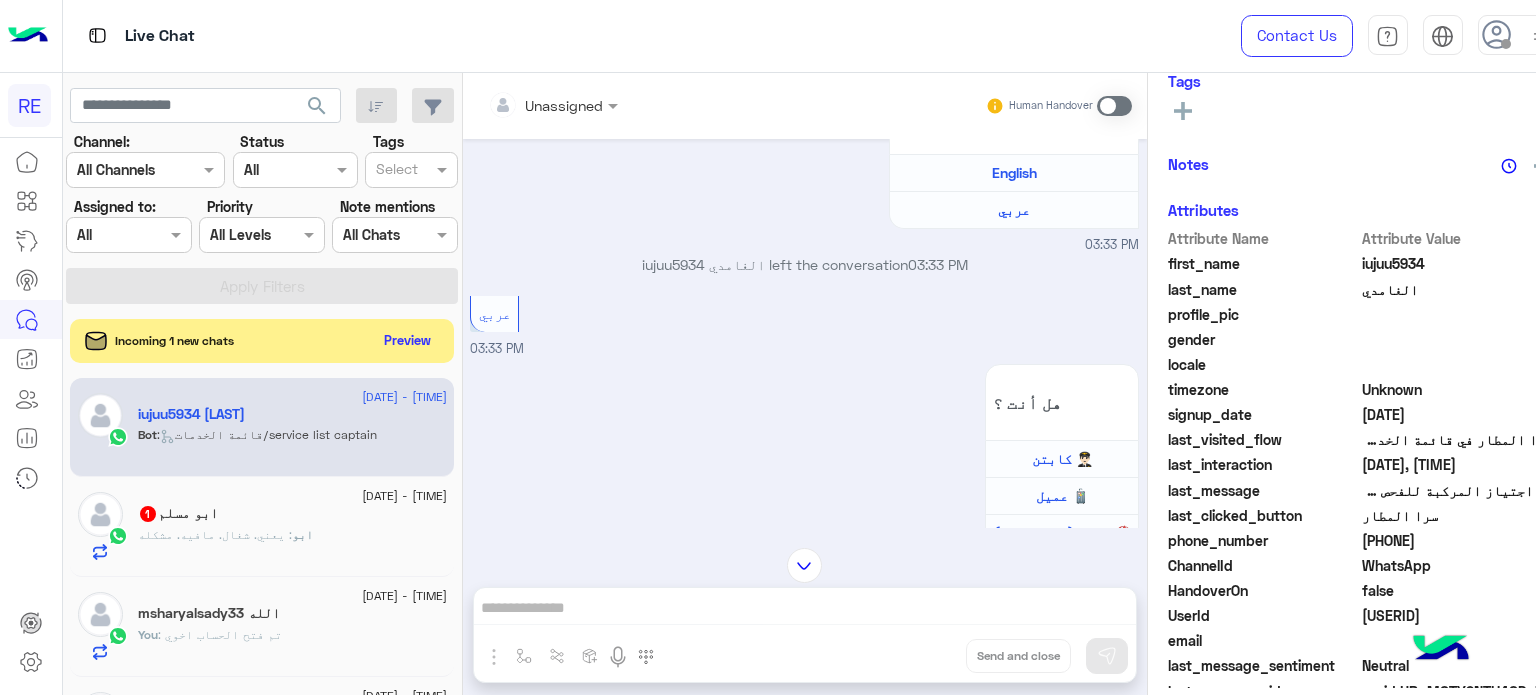 scroll, scrollTop: 344, scrollLeft: 0, axis: vertical 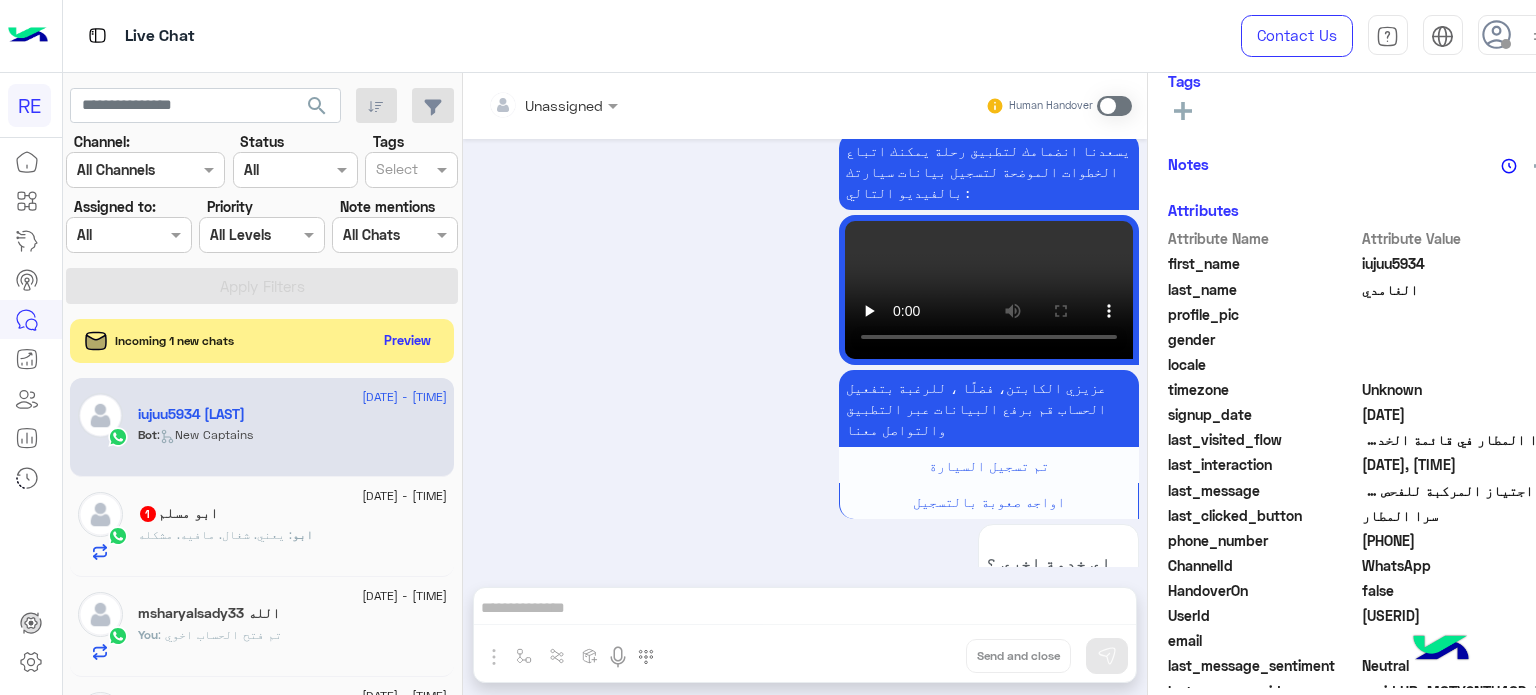 click on "Unassigned Human Handover     [DATE]   iujuu5934 [LAST] left the conversation   [TIME]       كابتن     [TIME]   اختر احد الخدمات التالية:    [TIME]   سرا المطار    [TIME]   تطبيق رحلة يعمل حاليا بسرا المطار بكل من جدة والمدينة المنورة والطائف وكذلك في محطات قطار الحرمين في مكة المكرمة والمدينة المنورة وجدة. لحجز دور بالسرا ينبغى ان يكون حسابك مفعل بالتطبيق ونأمل منك اتباع التعليمات التالية بالنسبة للسرا : ١- التأكد من وضع التطبيق على متاح  ٢- التواجد بمنطقة السرا عند مواقف اوبر وكريم  ٣- التأكد من تفعيل الموقع (GPS) ووضعه على خيار دئماً  ٤- فتح التطبيق خلال ١٥ دقيقة او عند وصول اشعار التنبيه  ملاحظة:   لا   لا" at bounding box center [805, 388] 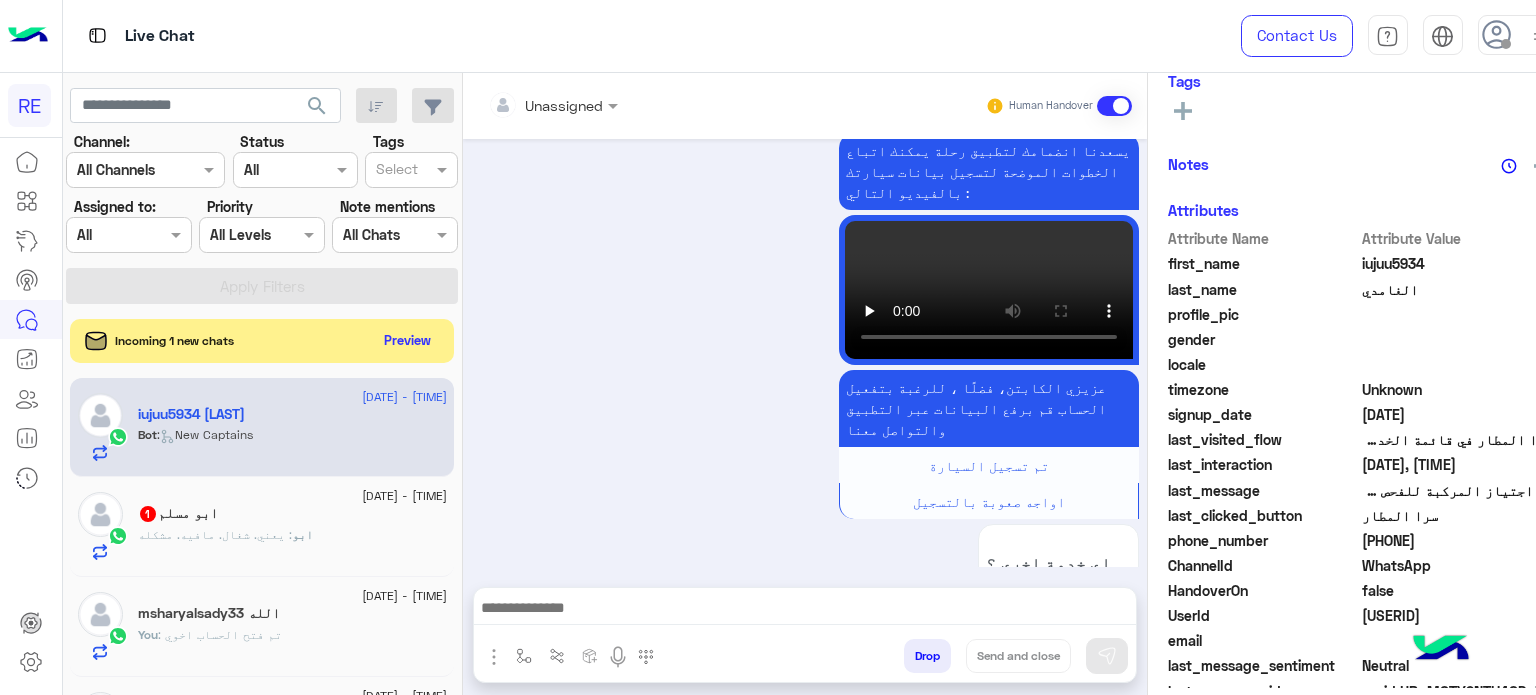 scroll, scrollTop: 3301, scrollLeft: 0, axis: vertical 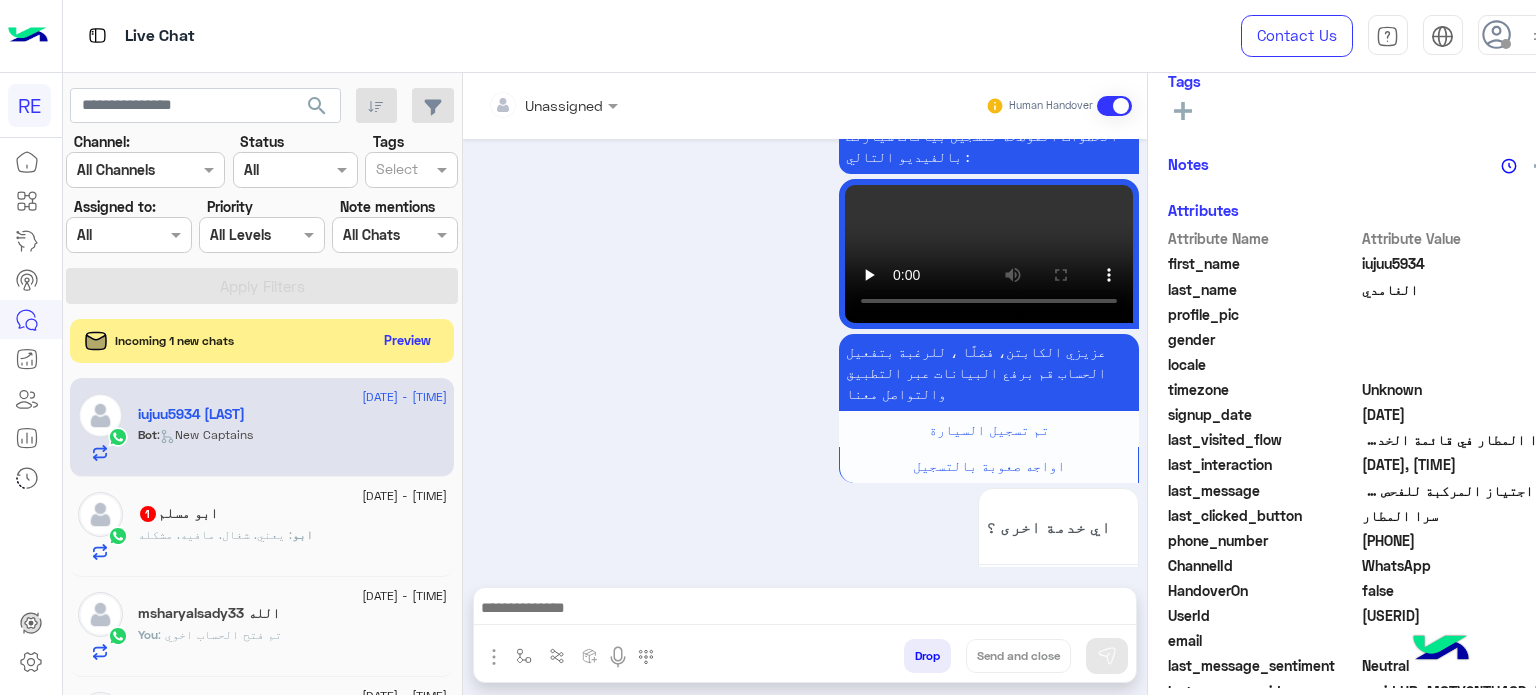 click at bounding box center (805, 613) 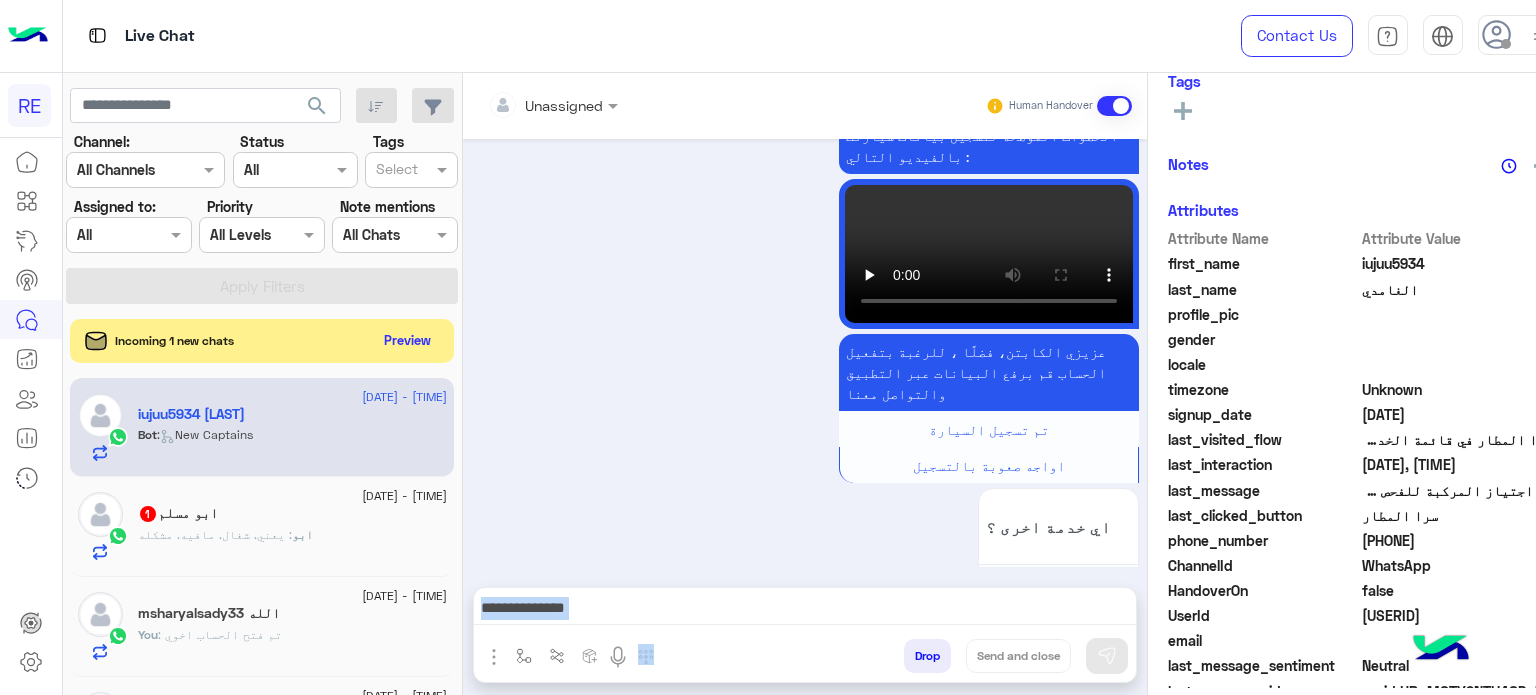 click at bounding box center (805, 613) 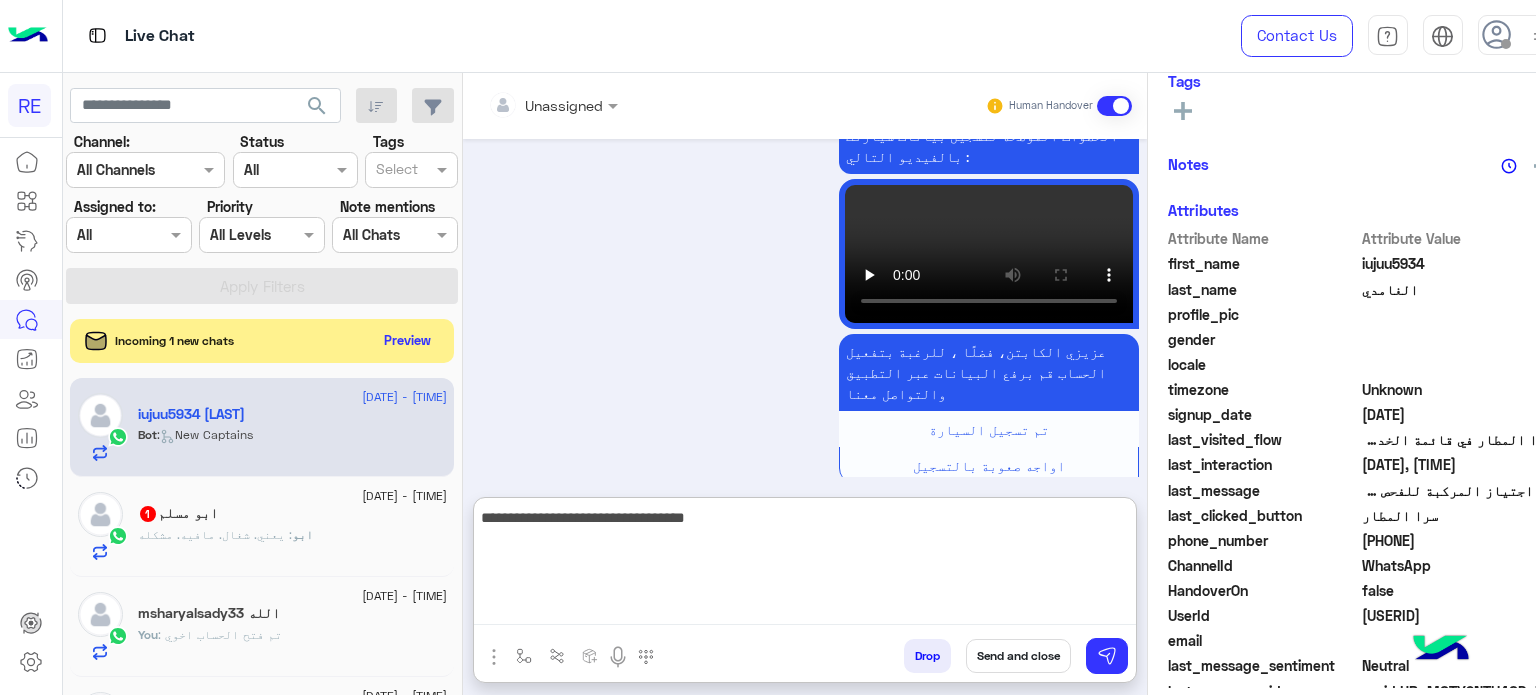 type on "**********" 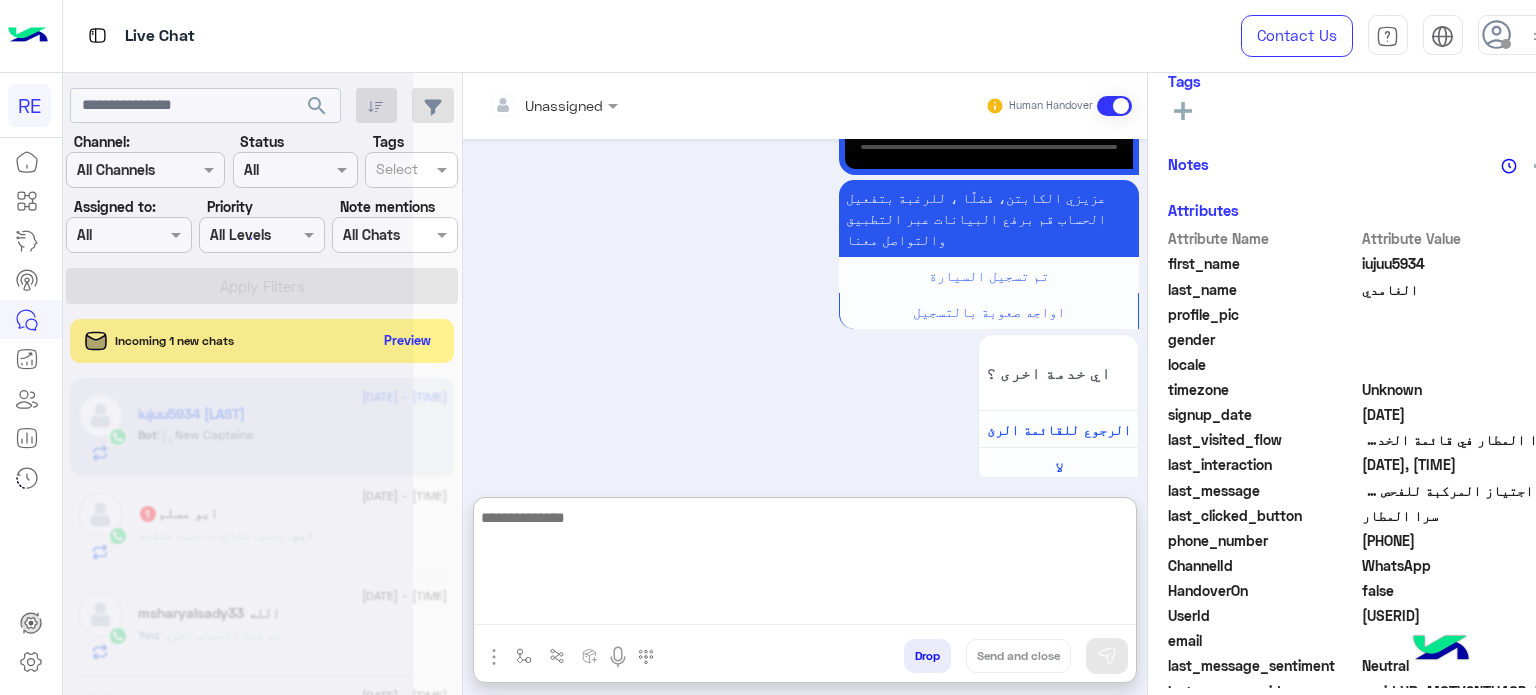 scroll, scrollTop: 3492, scrollLeft: 0, axis: vertical 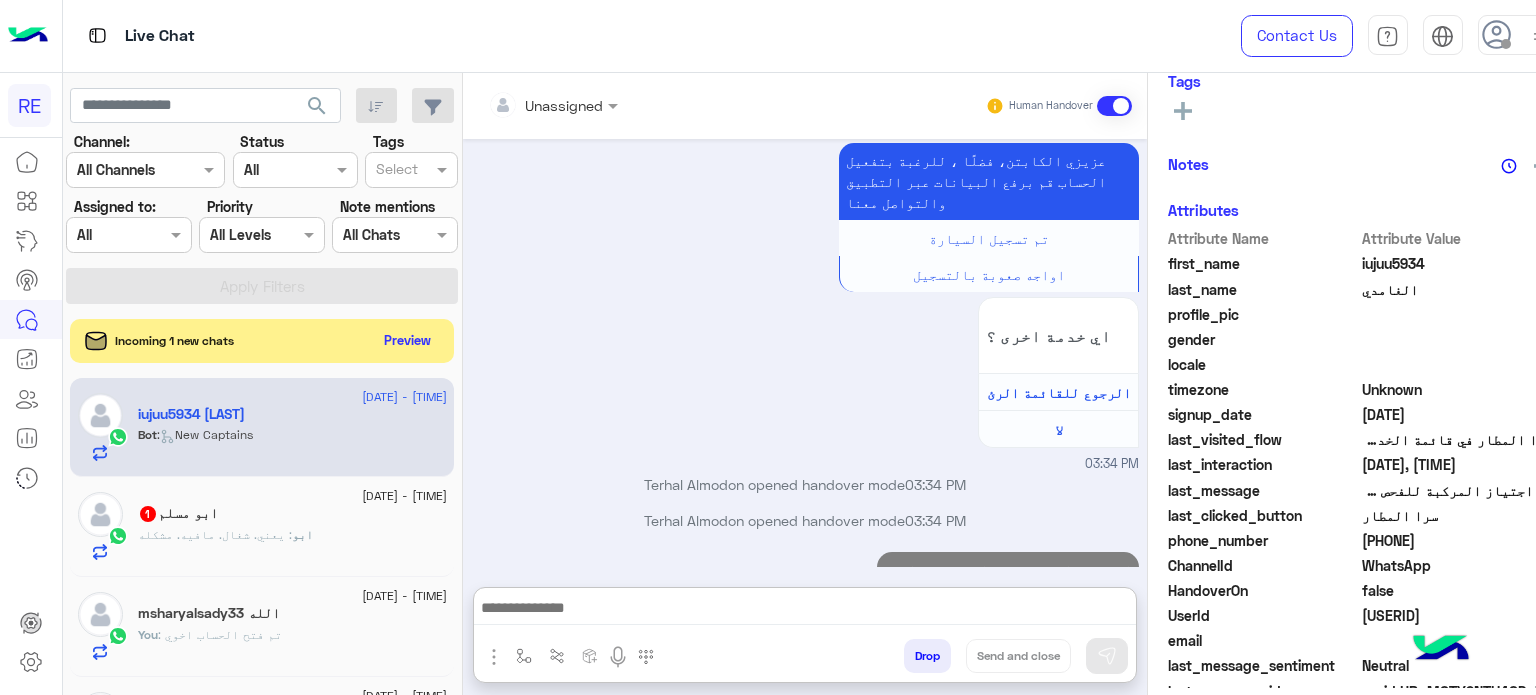 click on "ابو مسلم  1" 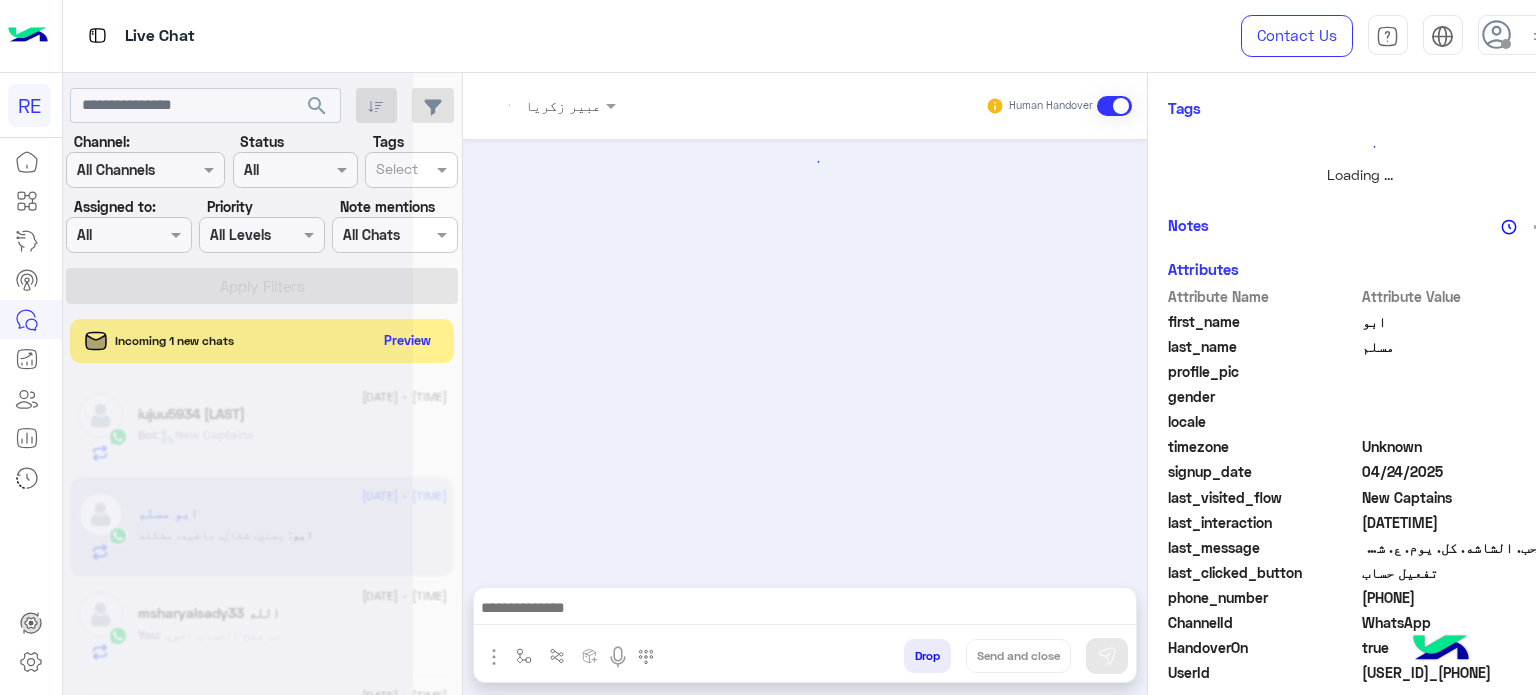 scroll, scrollTop: 0, scrollLeft: 0, axis: both 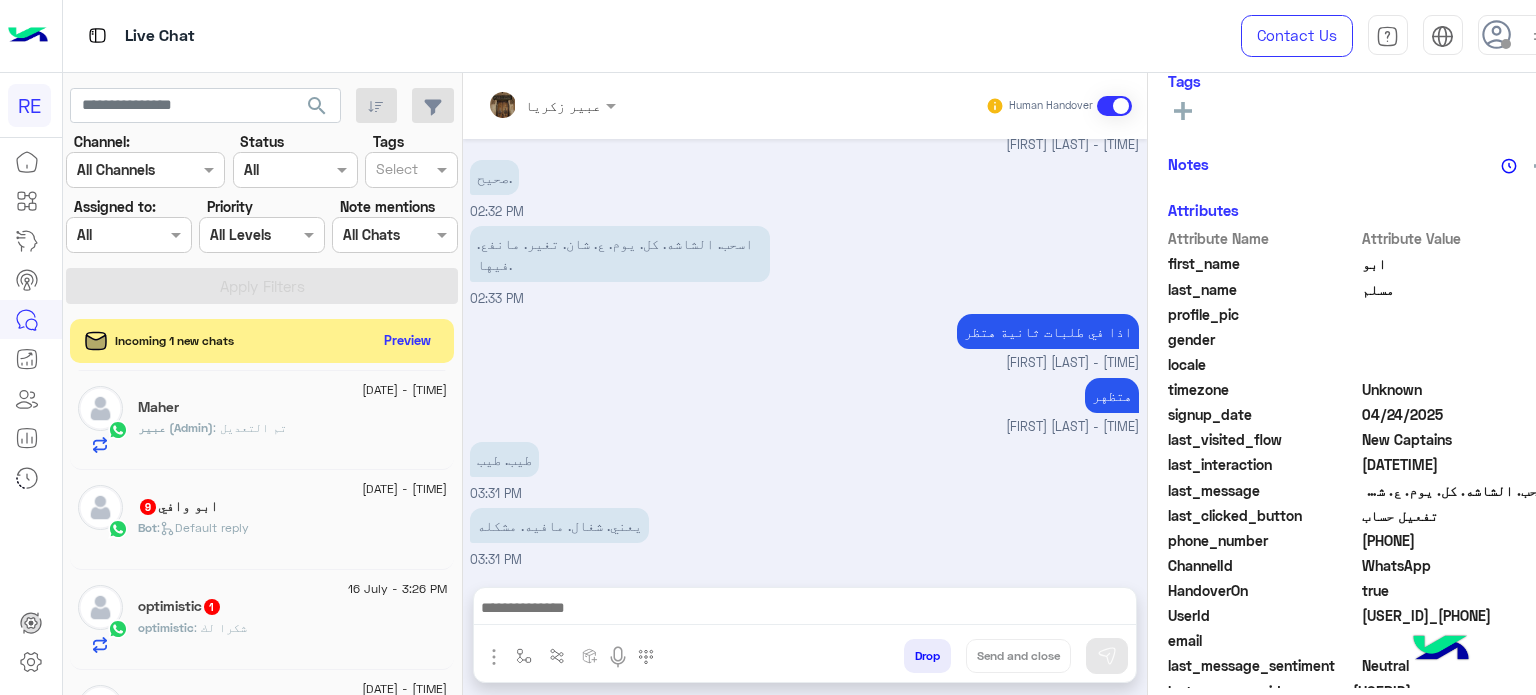 click on "Bot :   Default reply" 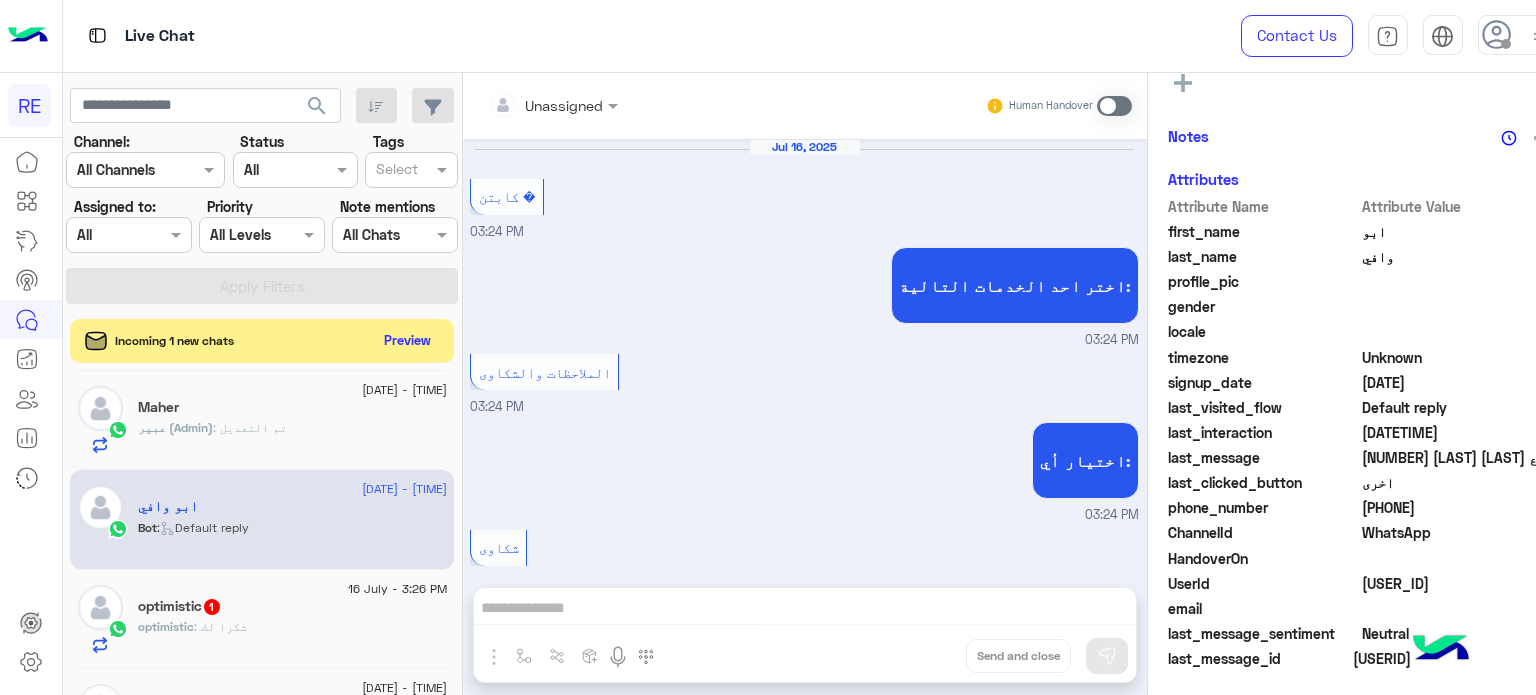 scroll, scrollTop: 344, scrollLeft: 0, axis: vertical 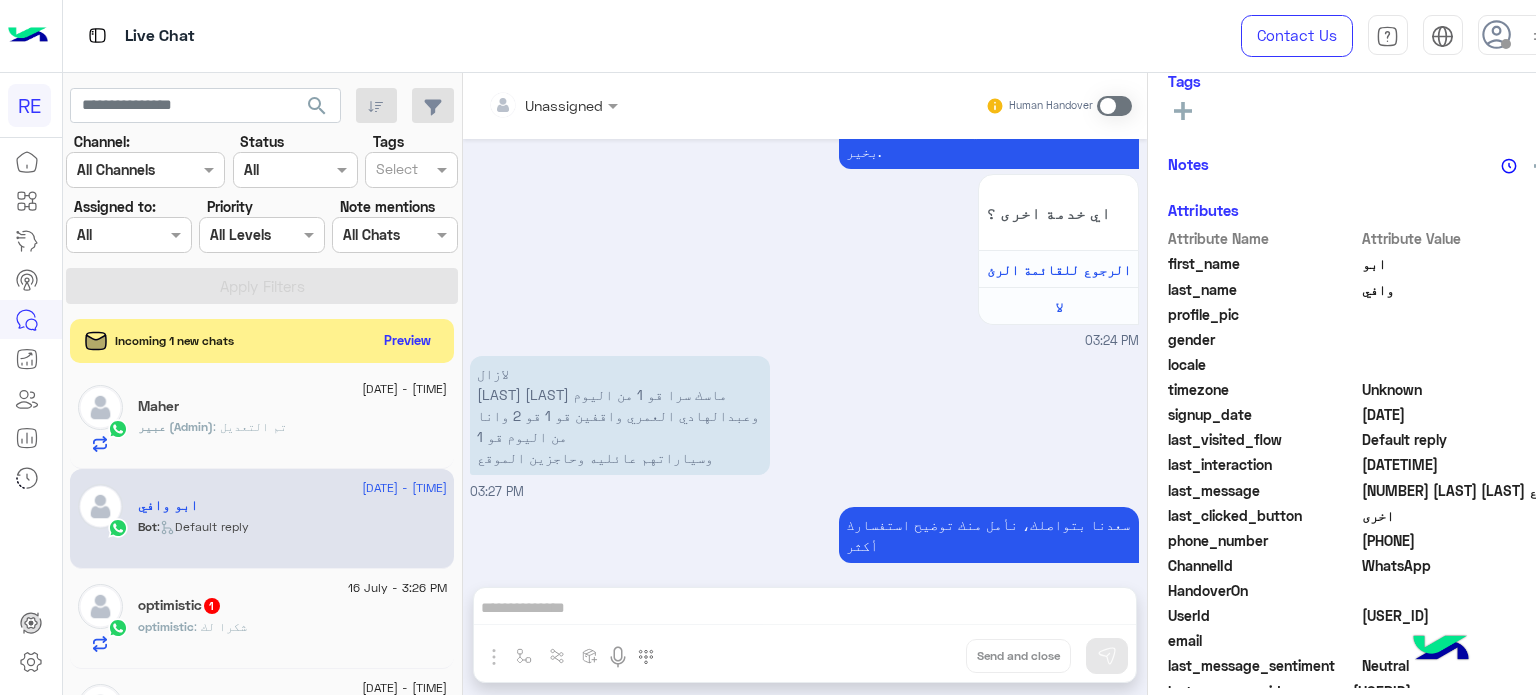 click on "optimistic : شكرا لك" 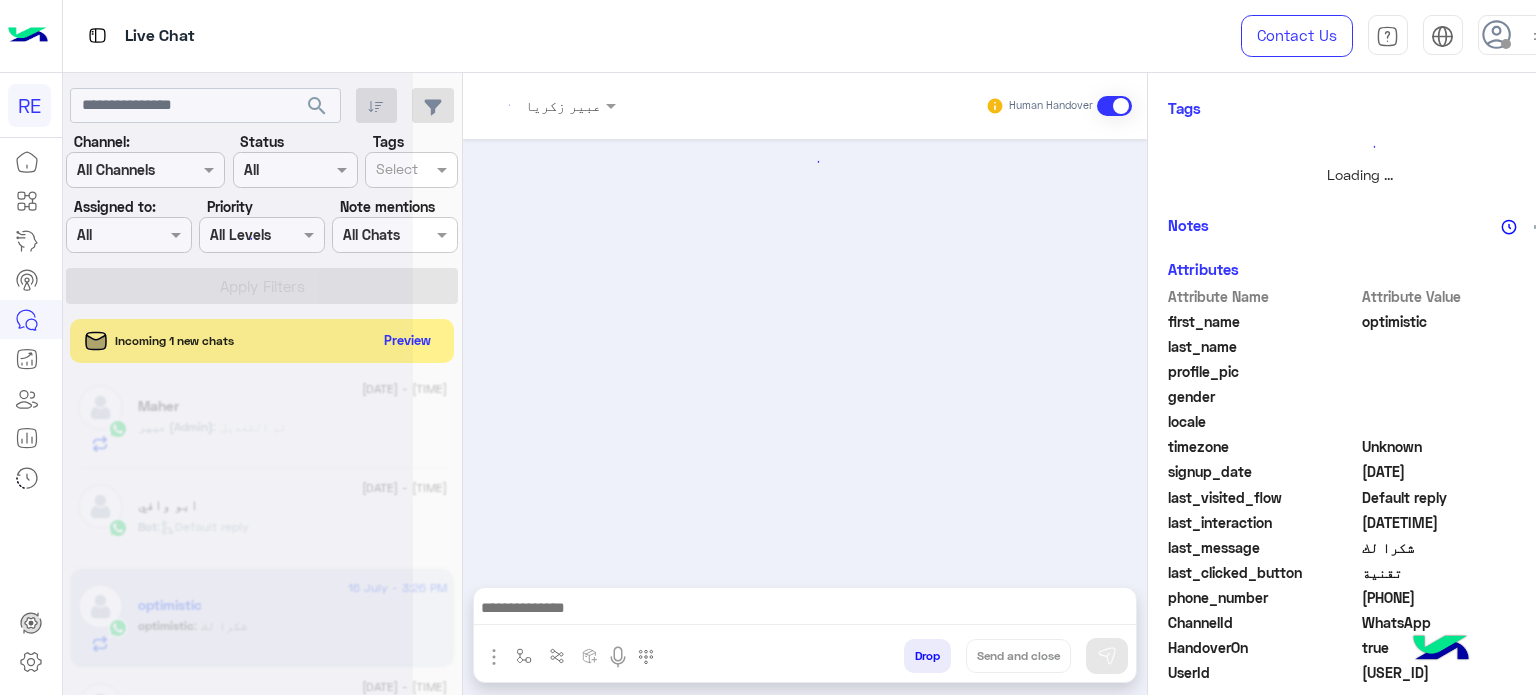 scroll, scrollTop: 372, scrollLeft: 0, axis: vertical 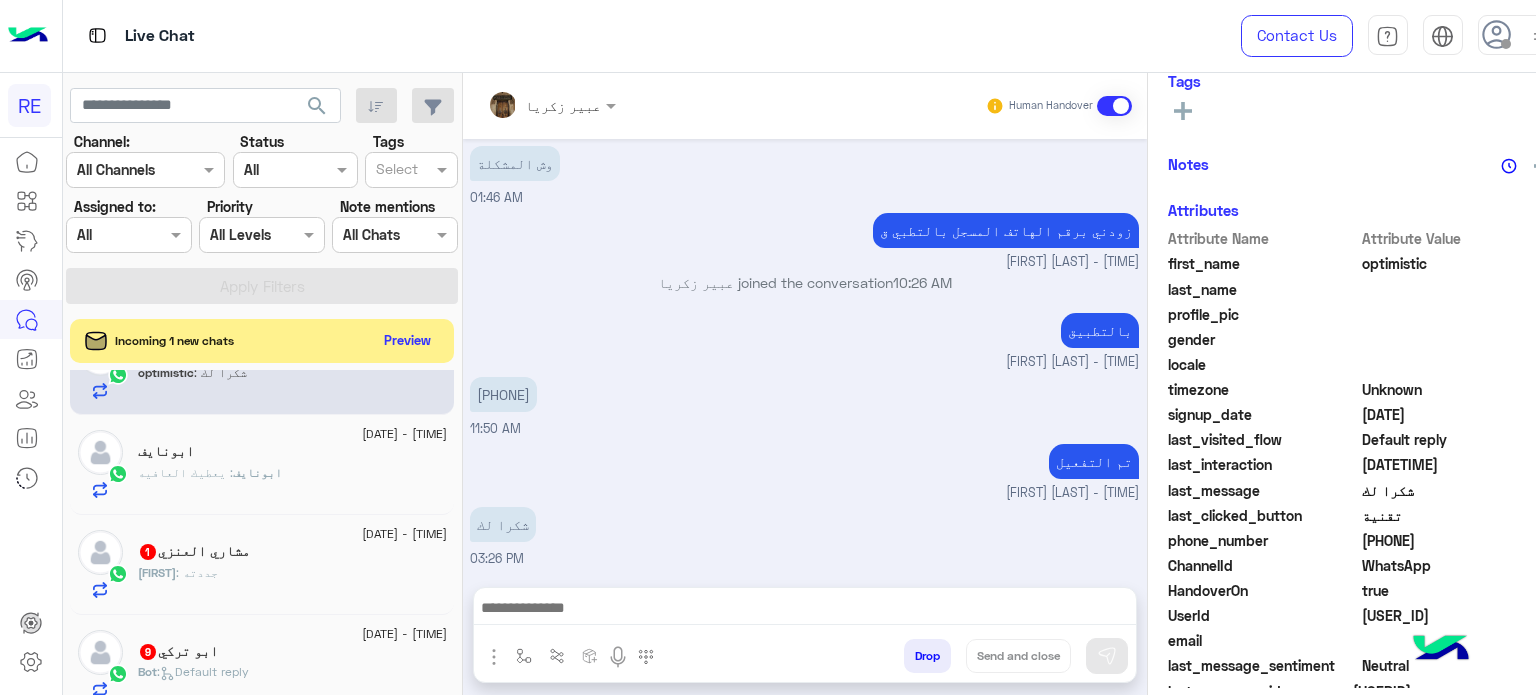 click on "[FIRST] [LAST]  [NUMBER]" 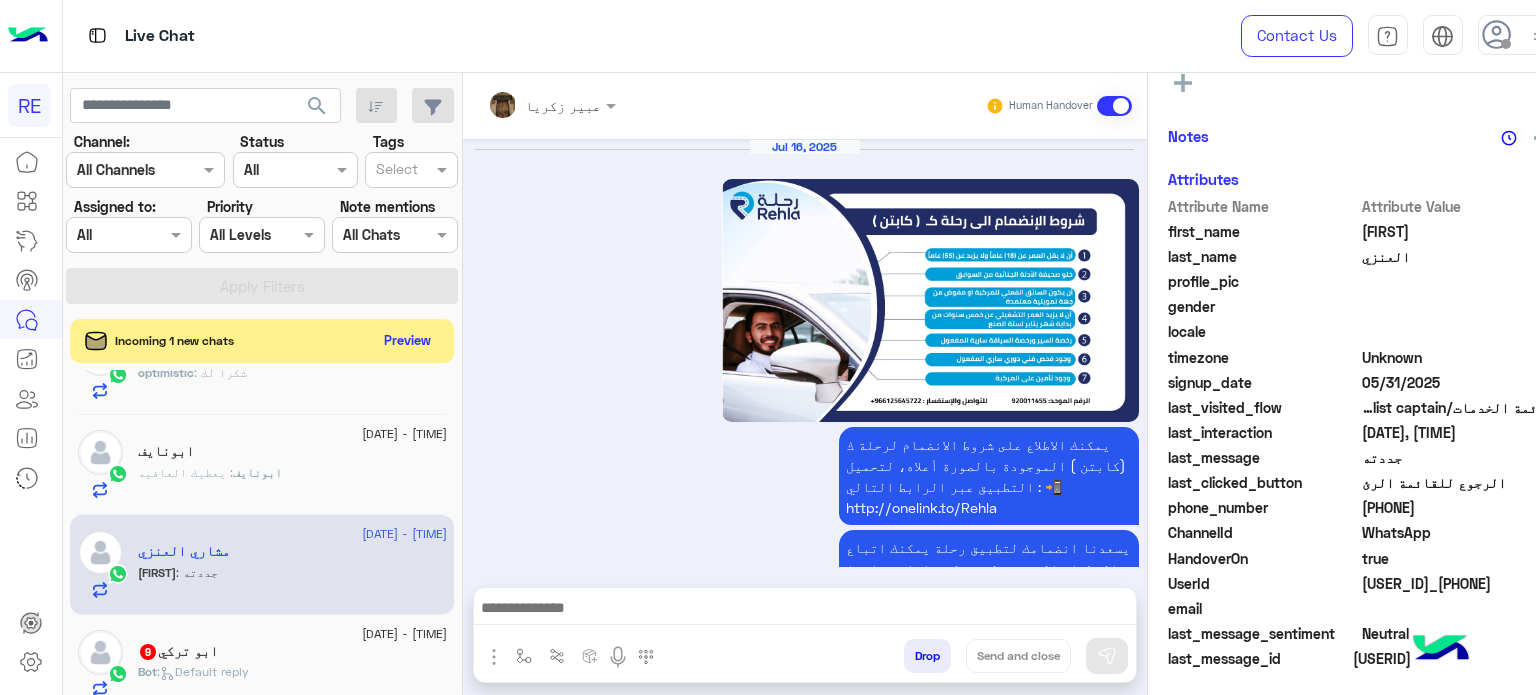scroll, scrollTop: 344, scrollLeft: 0, axis: vertical 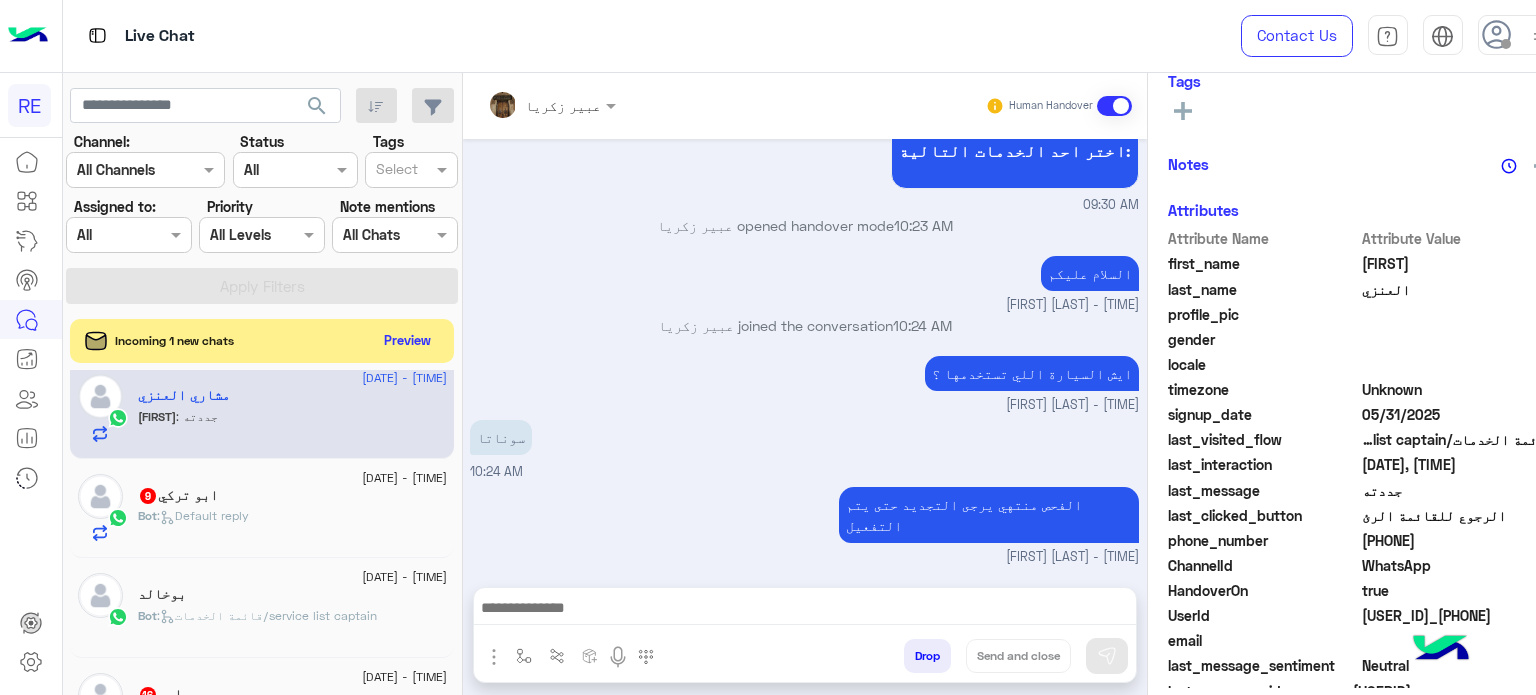 click on "[NICKNAME] [NUMBER]" 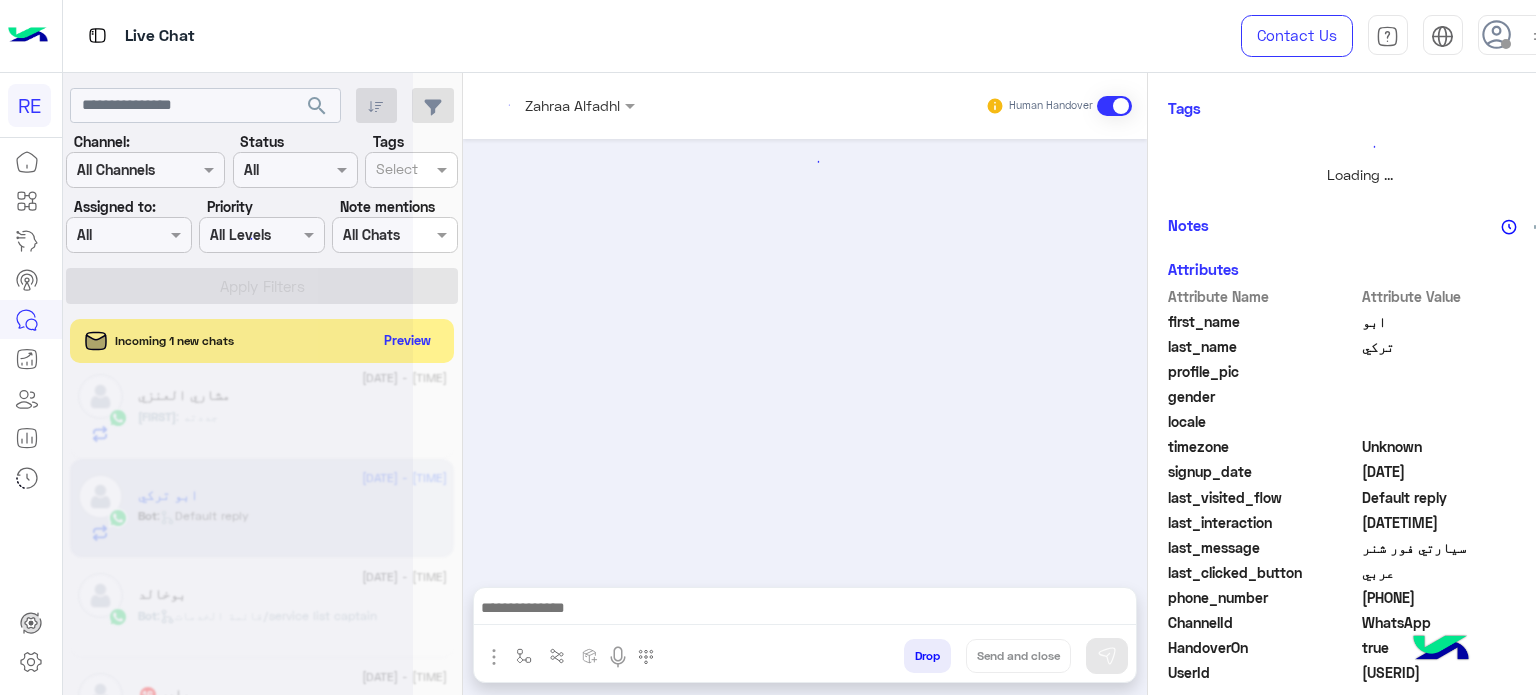 scroll, scrollTop: 372, scrollLeft: 0, axis: vertical 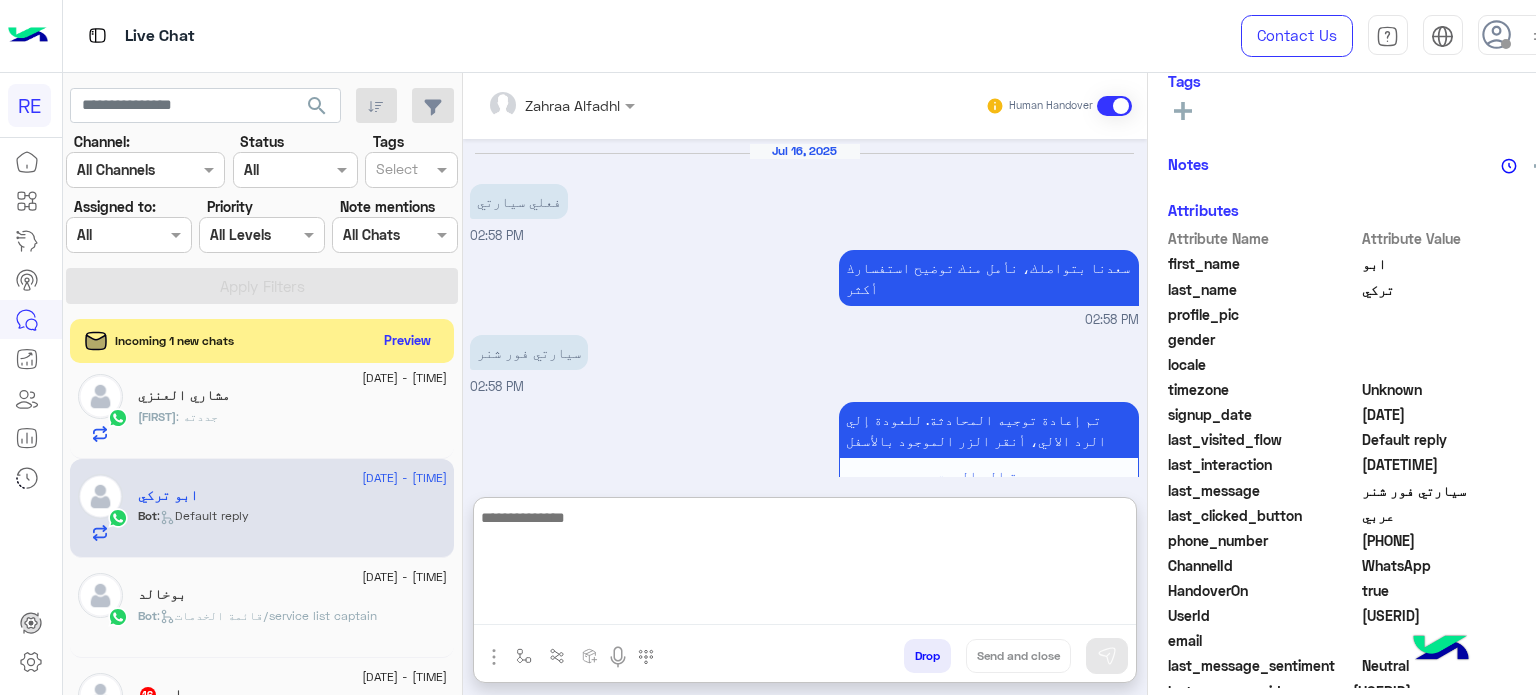 click at bounding box center (805, 565) 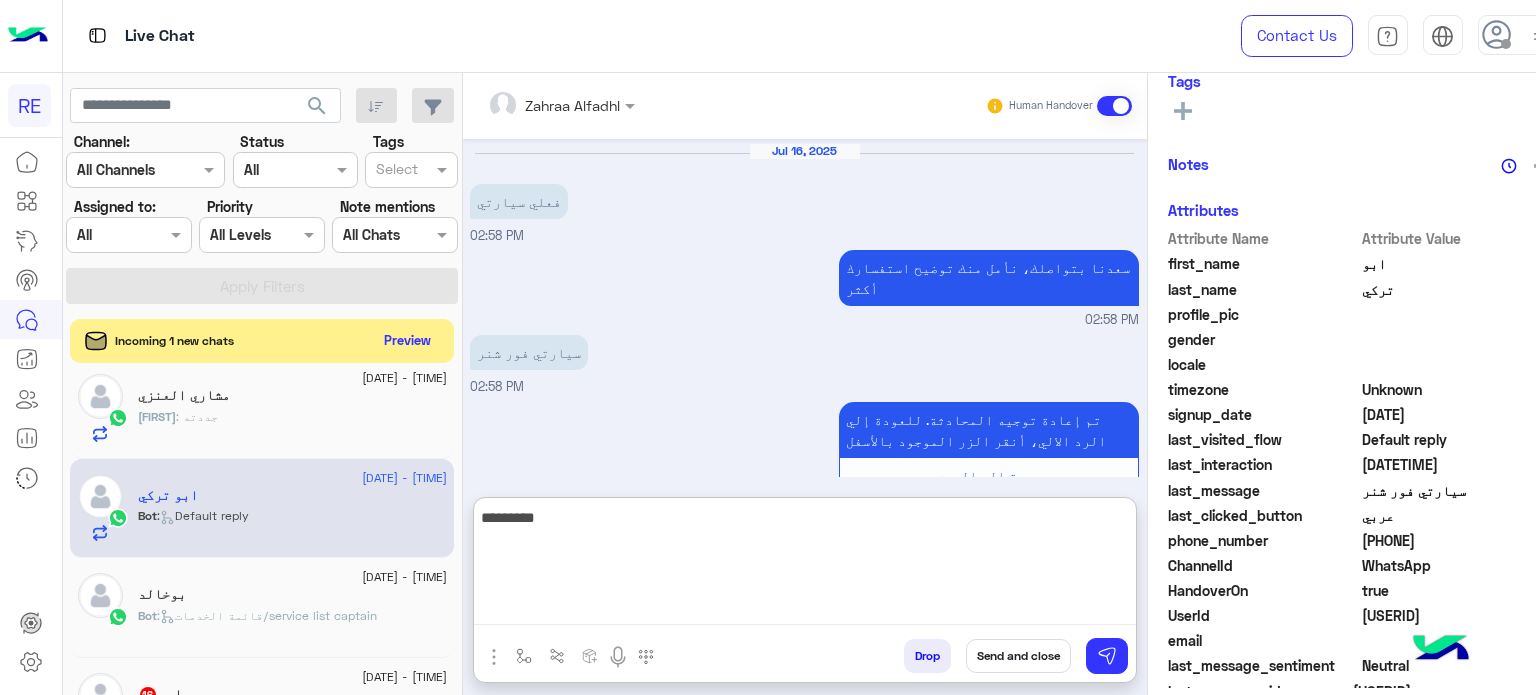 type on "**********" 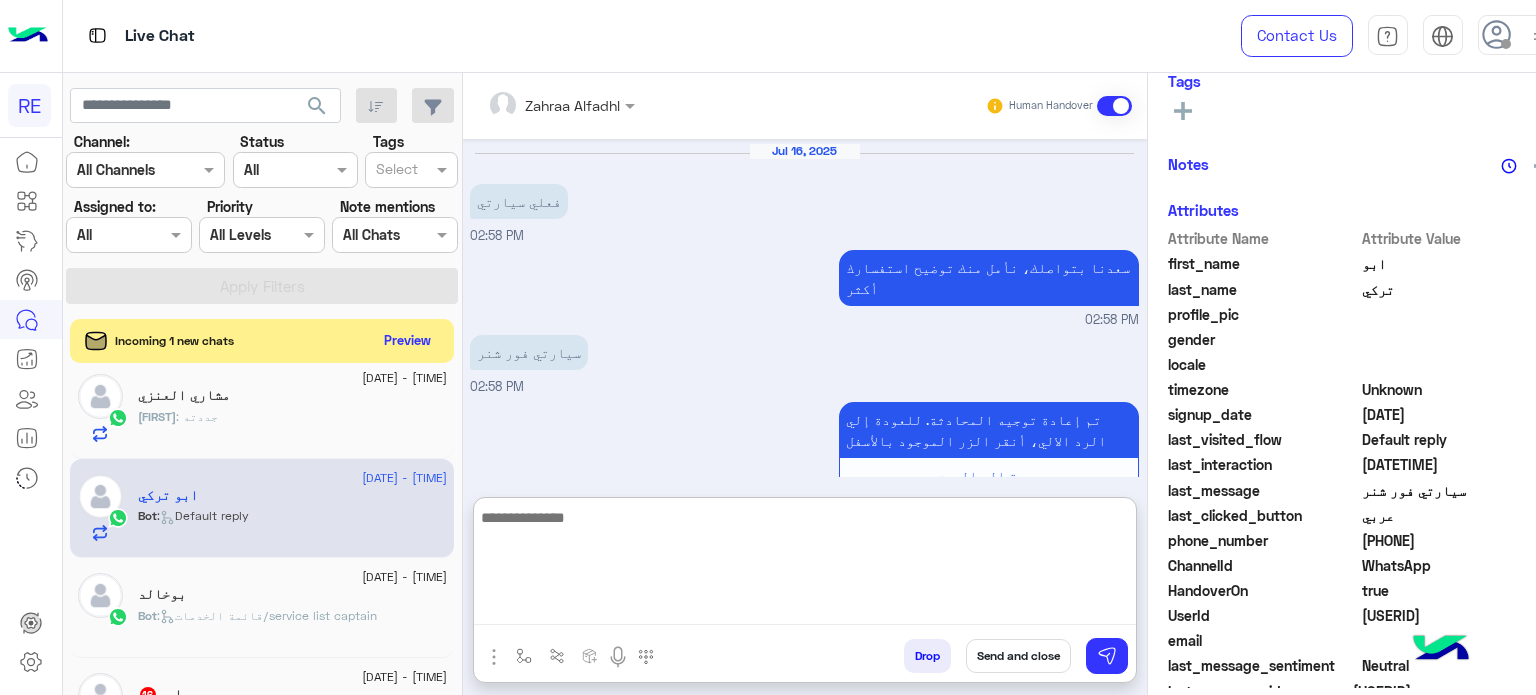 scroll, scrollTop: 396, scrollLeft: 0, axis: vertical 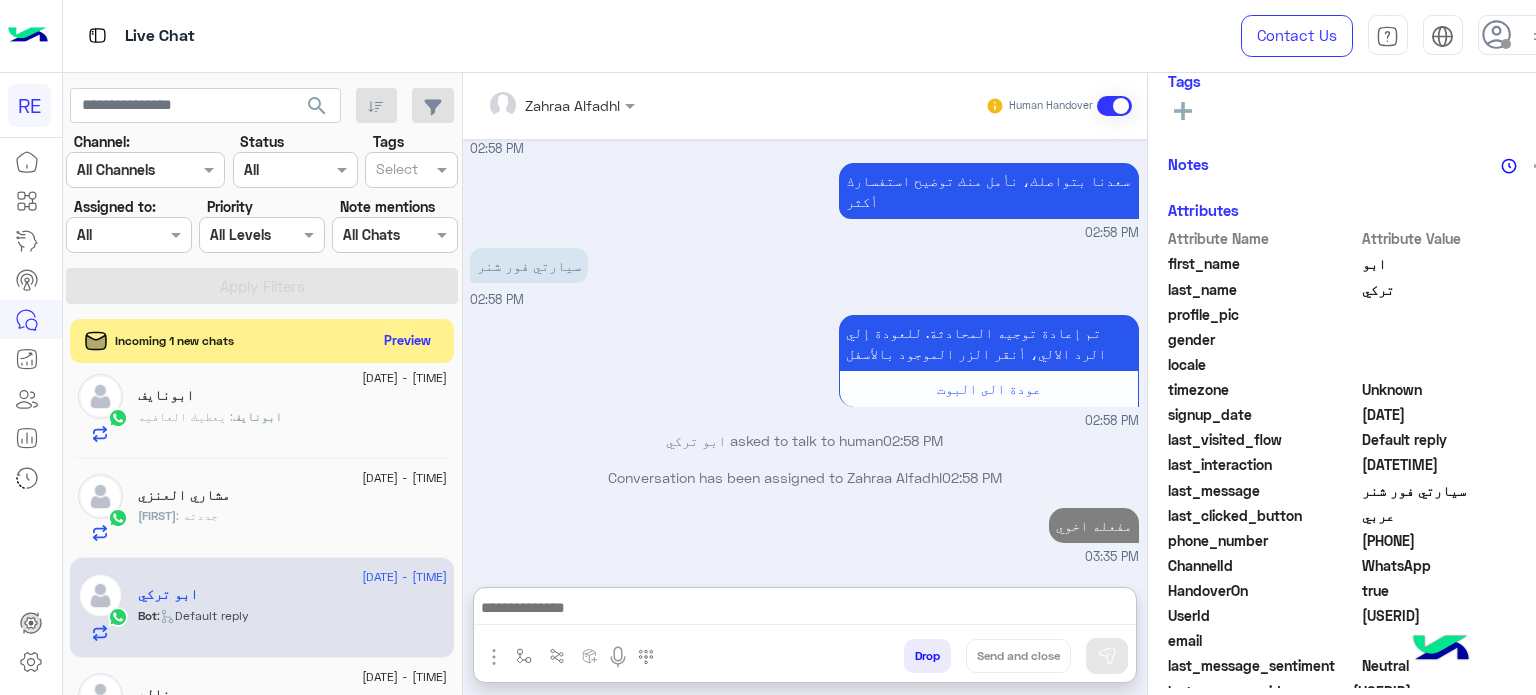 click on "ابو تركي" 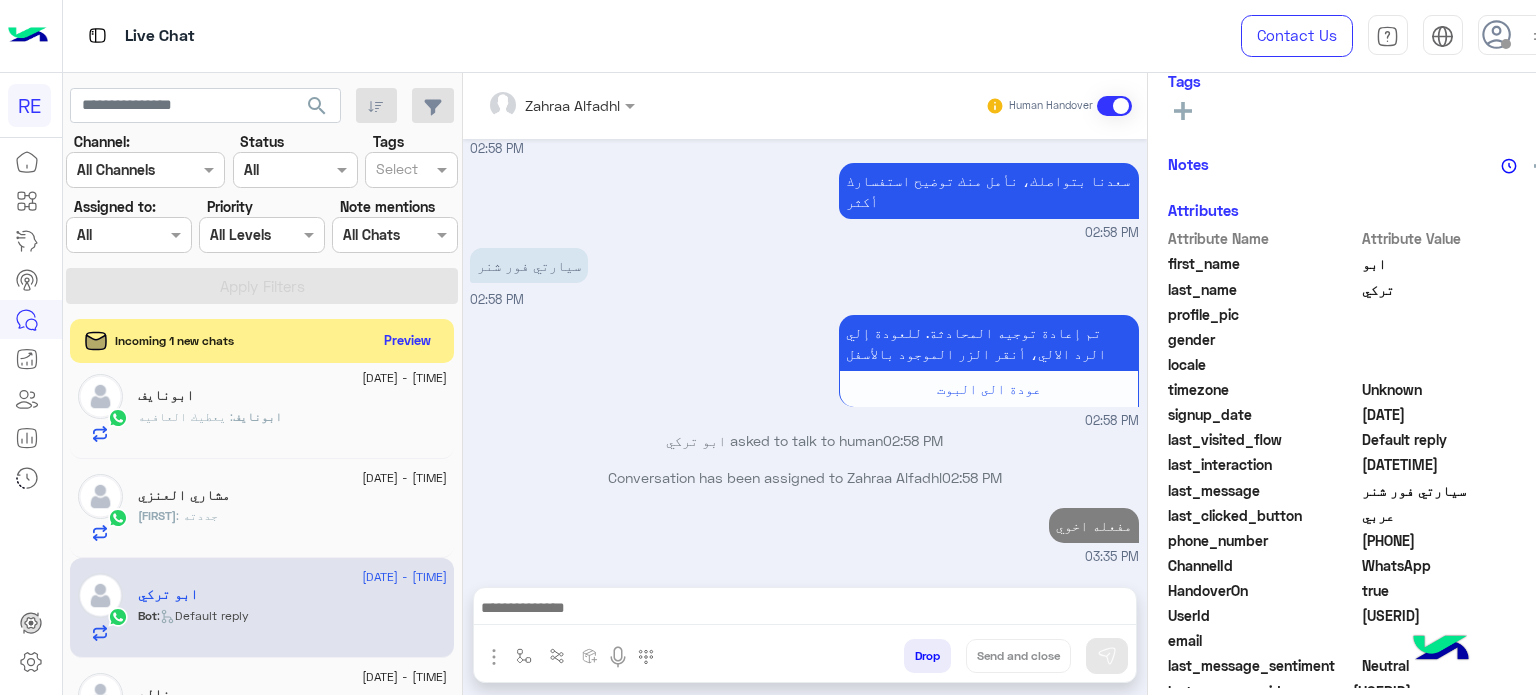 scroll, scrollTop: 305, scrollLeft: 0, axis: vertical 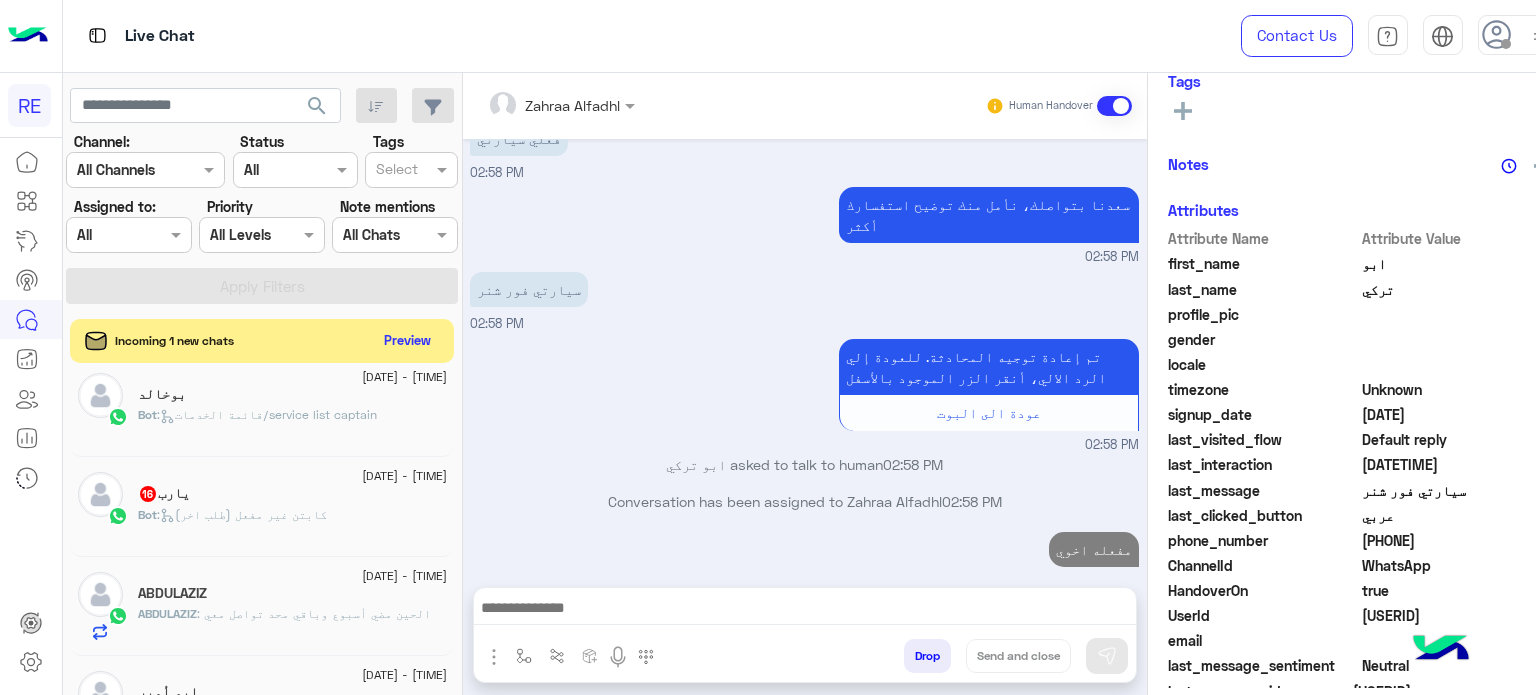 click on "يارب   [NUMBER]" 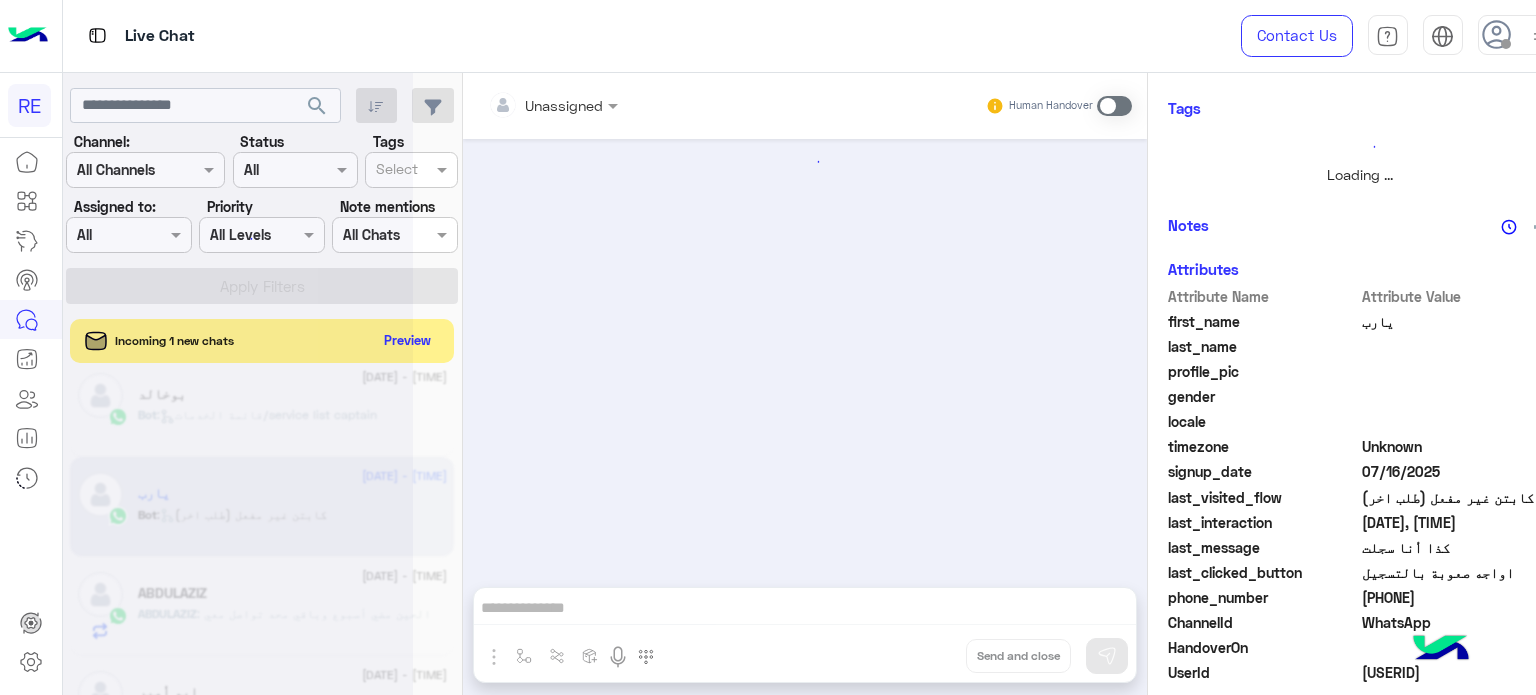 scroll, scrollTop: 372, scrollLeft: 0, axis: vertical 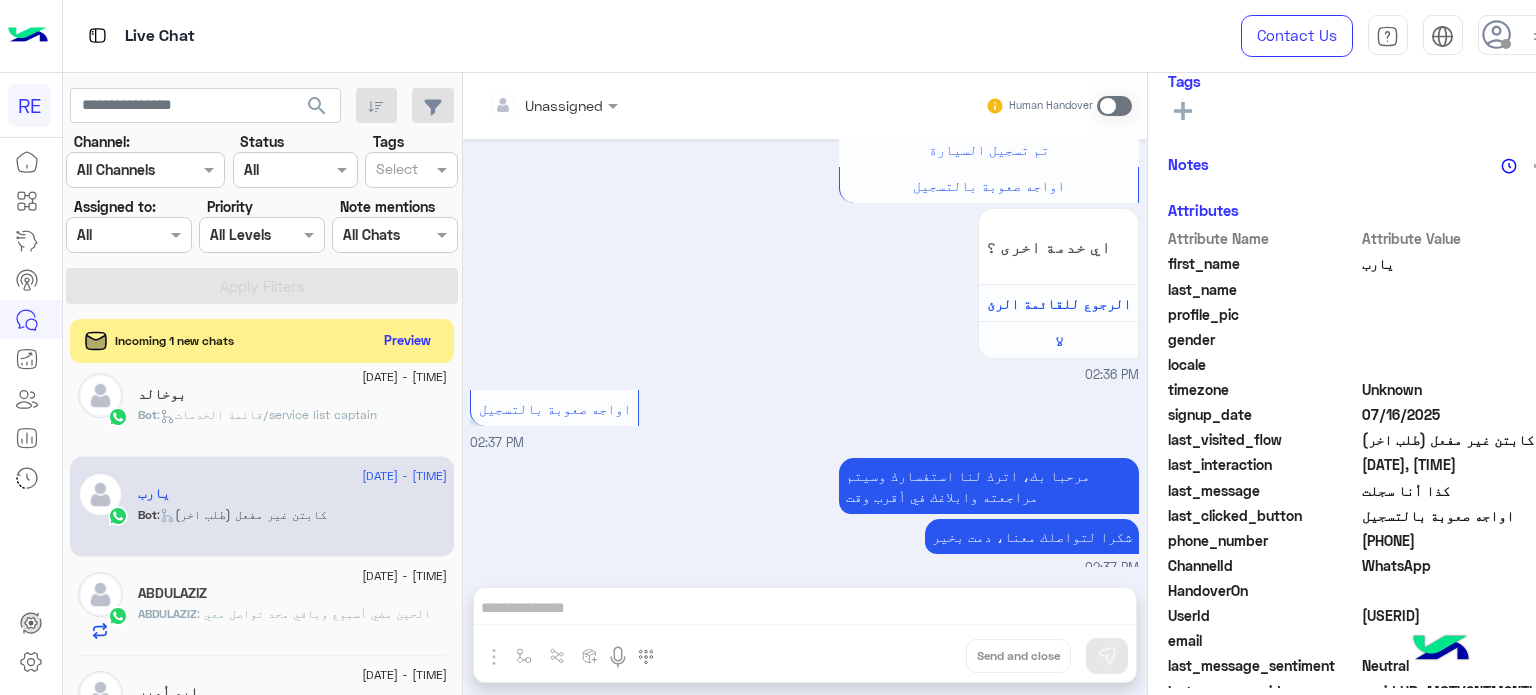 drag, startPoint x: 1460, startPoint y: 536, endPoint x: 1386, endPoint y: 543, distance: 74.330345 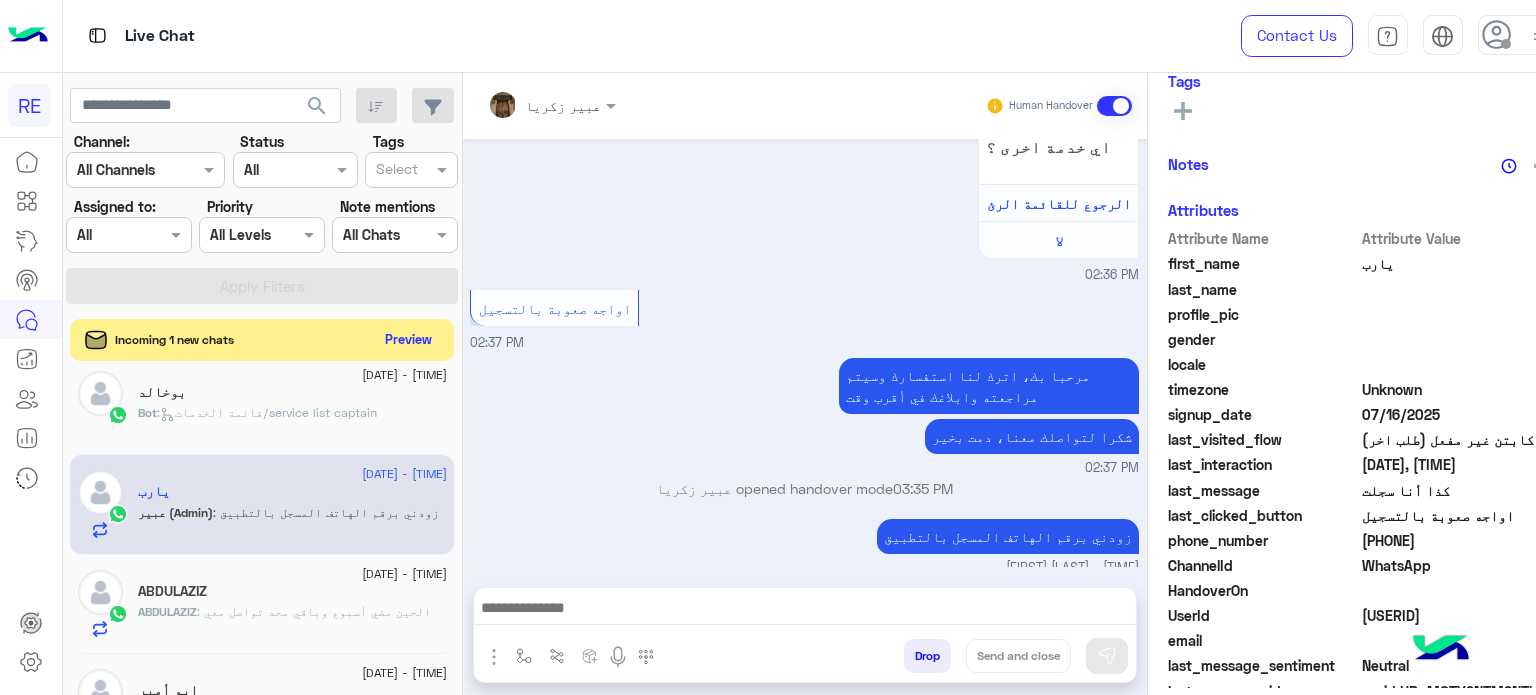 click on "Preview" 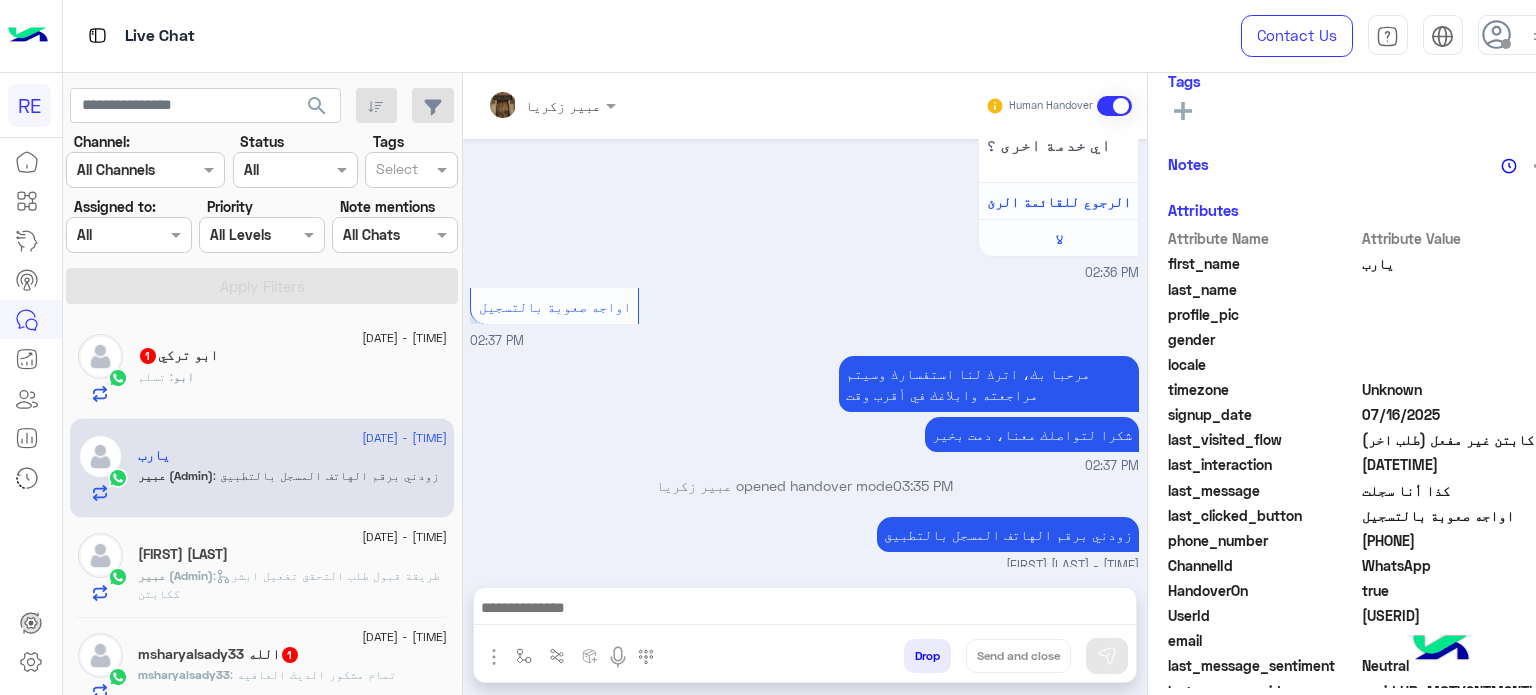 click on "ابو : تسلم" 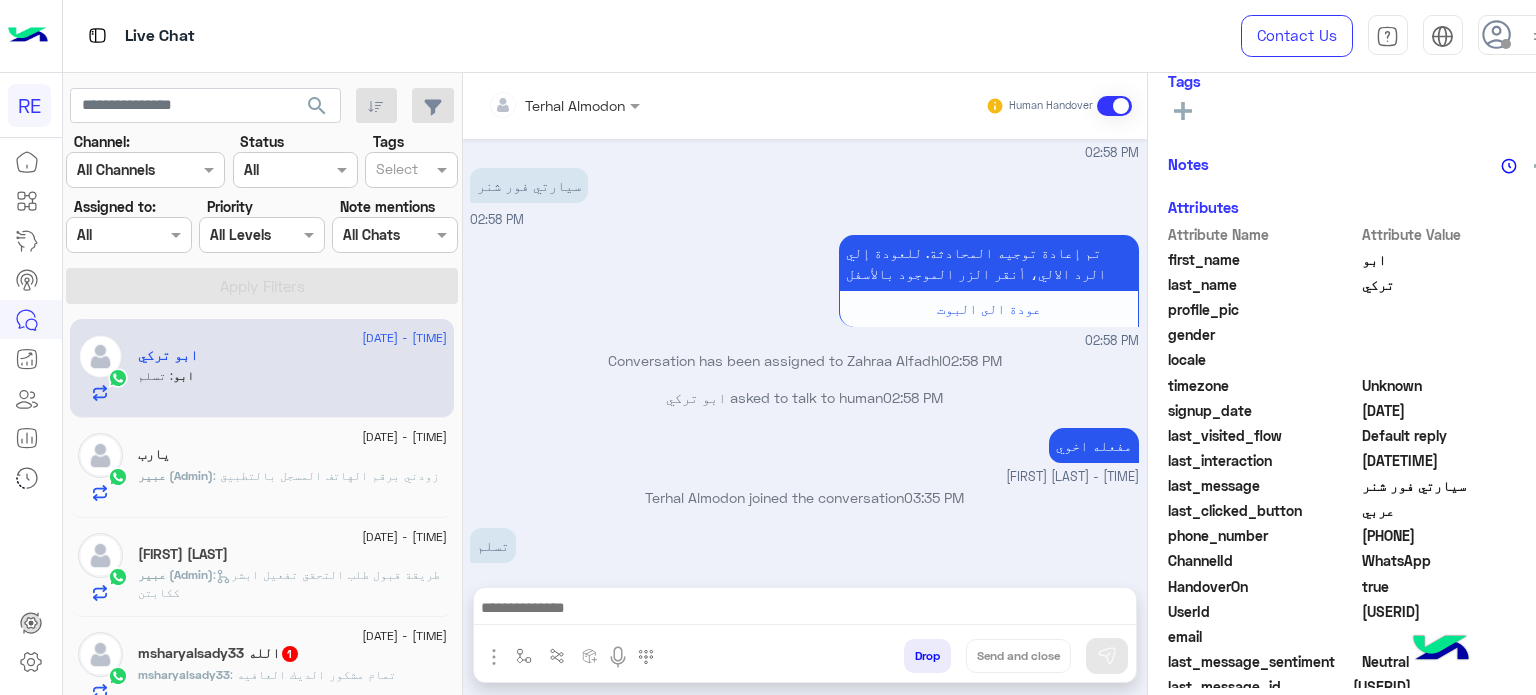 click on "[USERNAME] [NUMBER]" 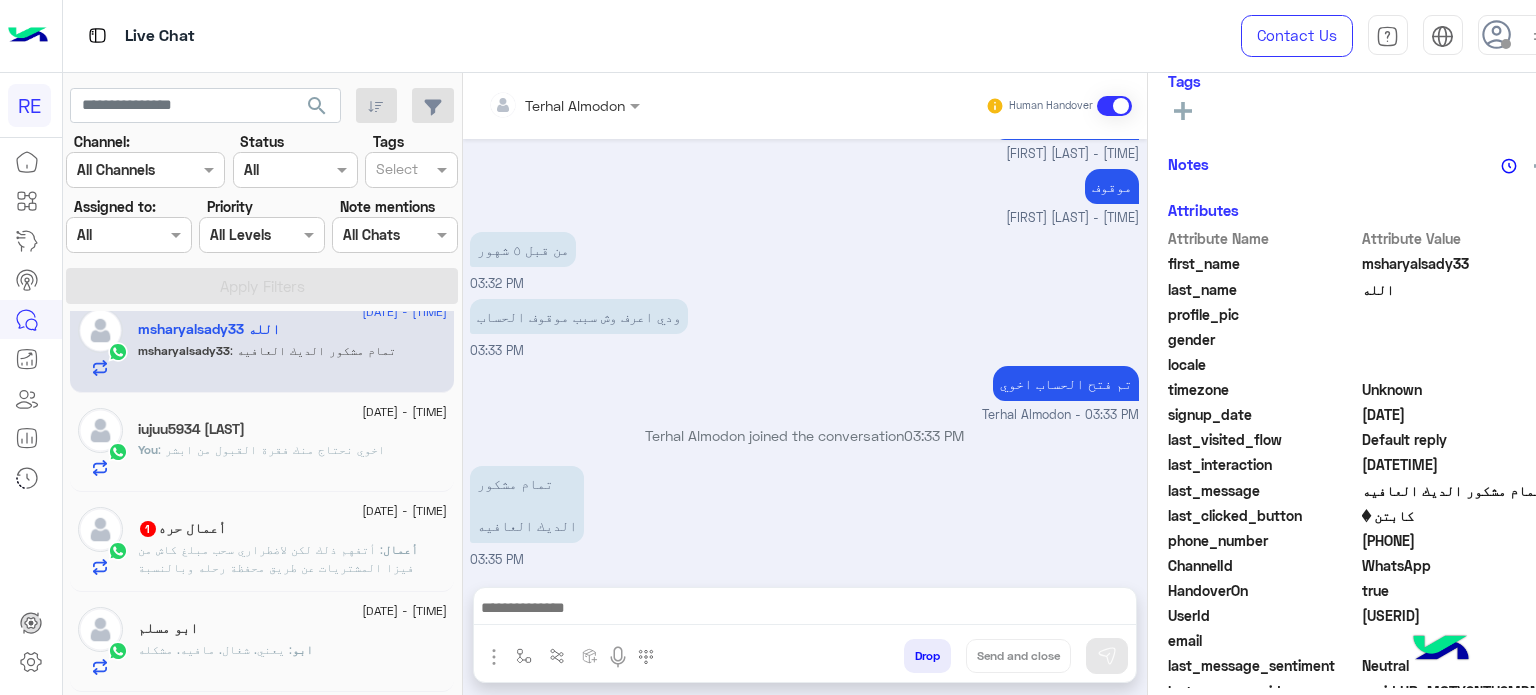 click on "[DATE] - [TIME]  أعمال حره  1 أعمال : أتفهم ذلك لكن لاضطراري سحب مبلغ كاش من فيزا المشتريات عن طريق محفظة رحله
وبالنسبة لتطبيق رحله استخدمه لكن بسبب قلة المشاوير والانتظار الطويل" 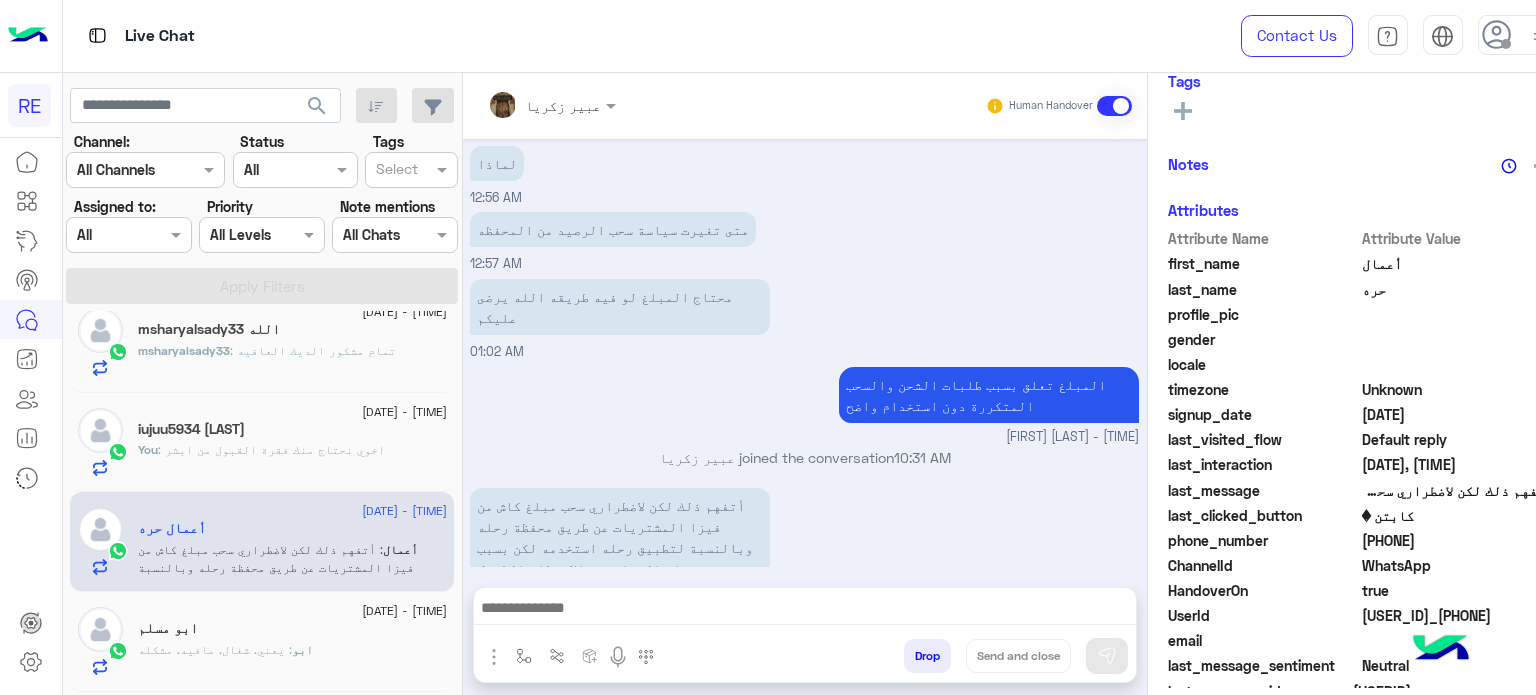 drag, startPoint x: 1460, startPoint y: 535, endPoint x: 1388, endPoint y: 548, distance: 73.1642 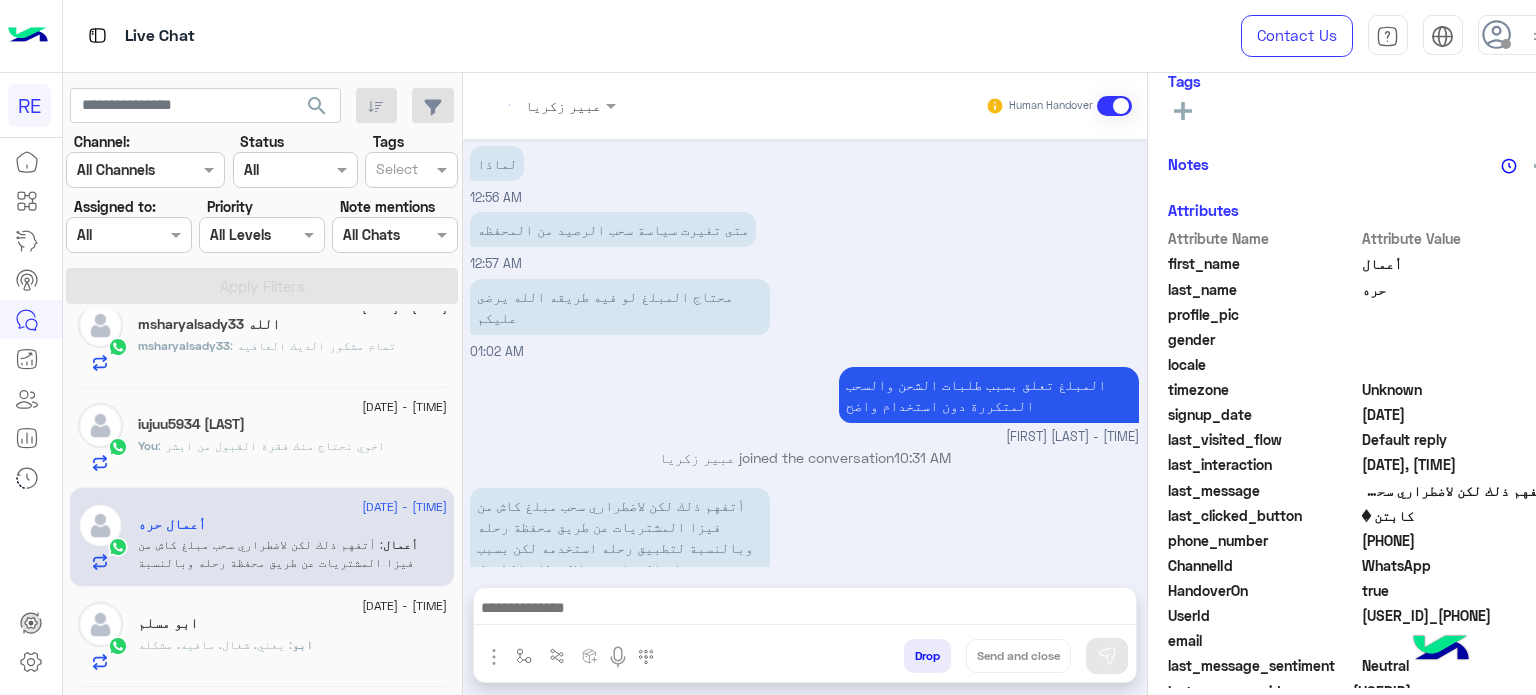 scroll, scrollTop: 0, scrollLeft: 0, axis: both 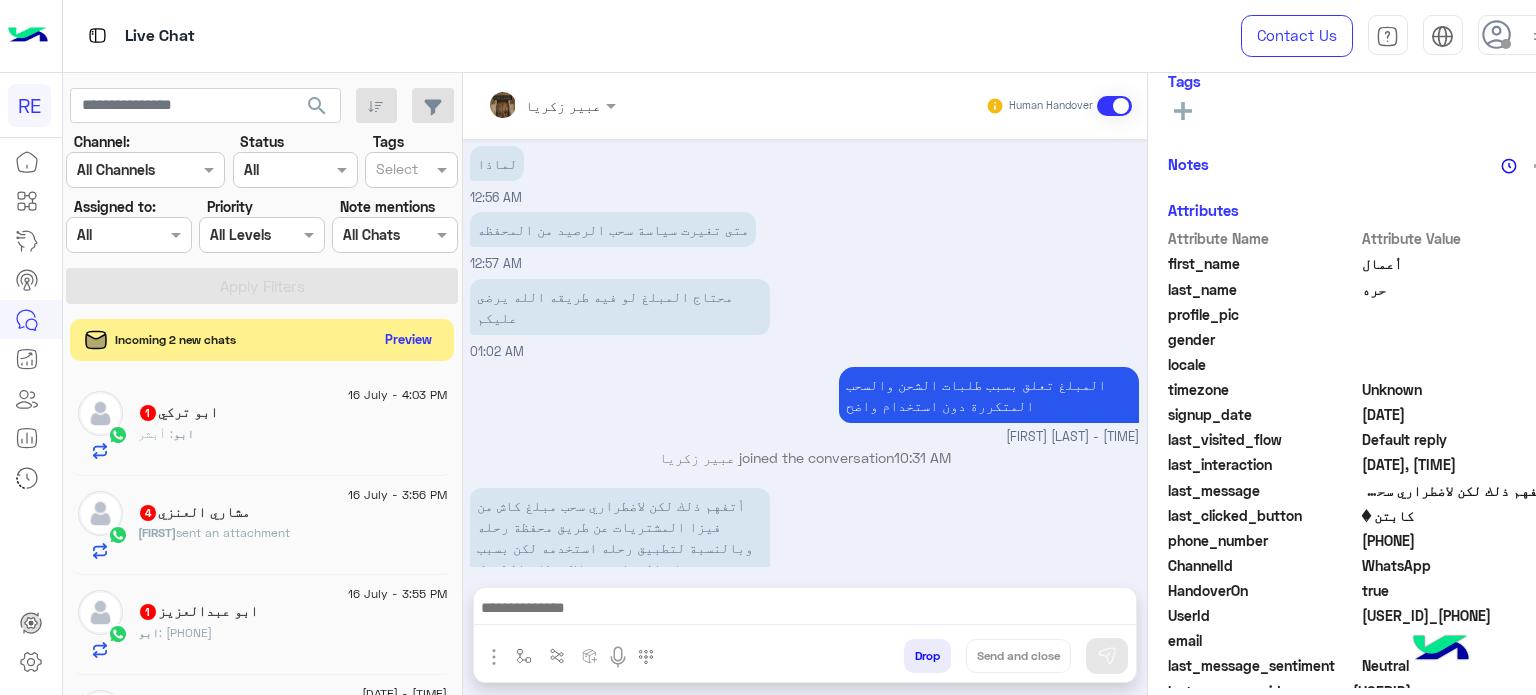 click on "Preview" 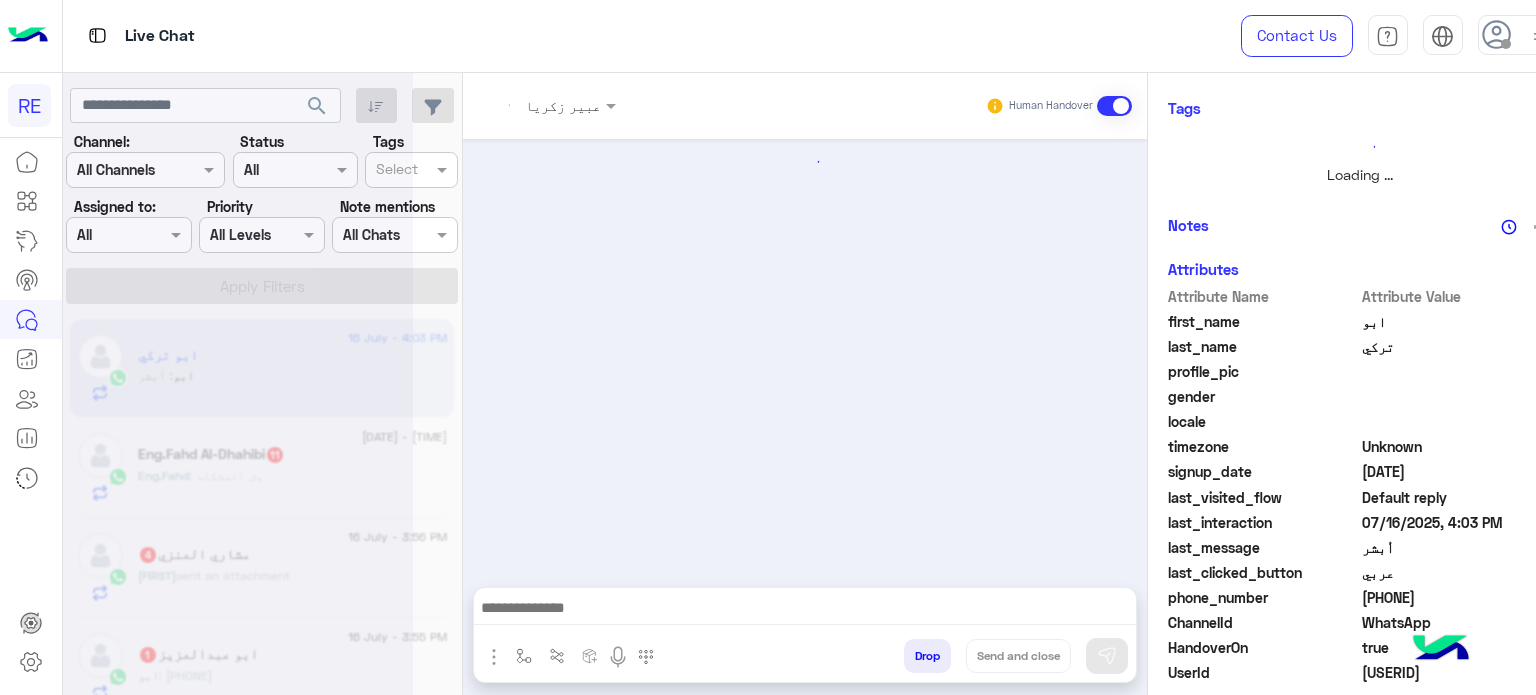 scroll, scrollTop: 372, scrollLeft: 0, axis: vertical 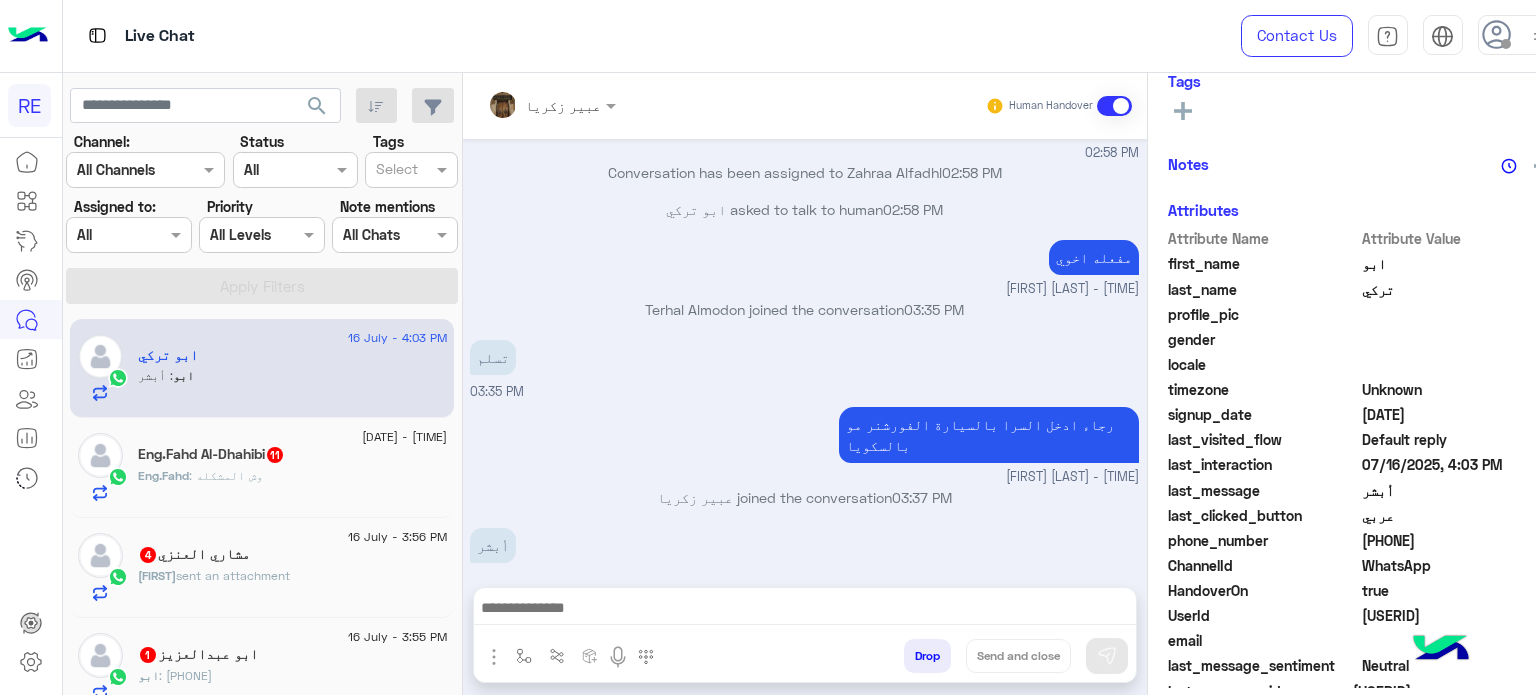 click on ": وش المشكله" 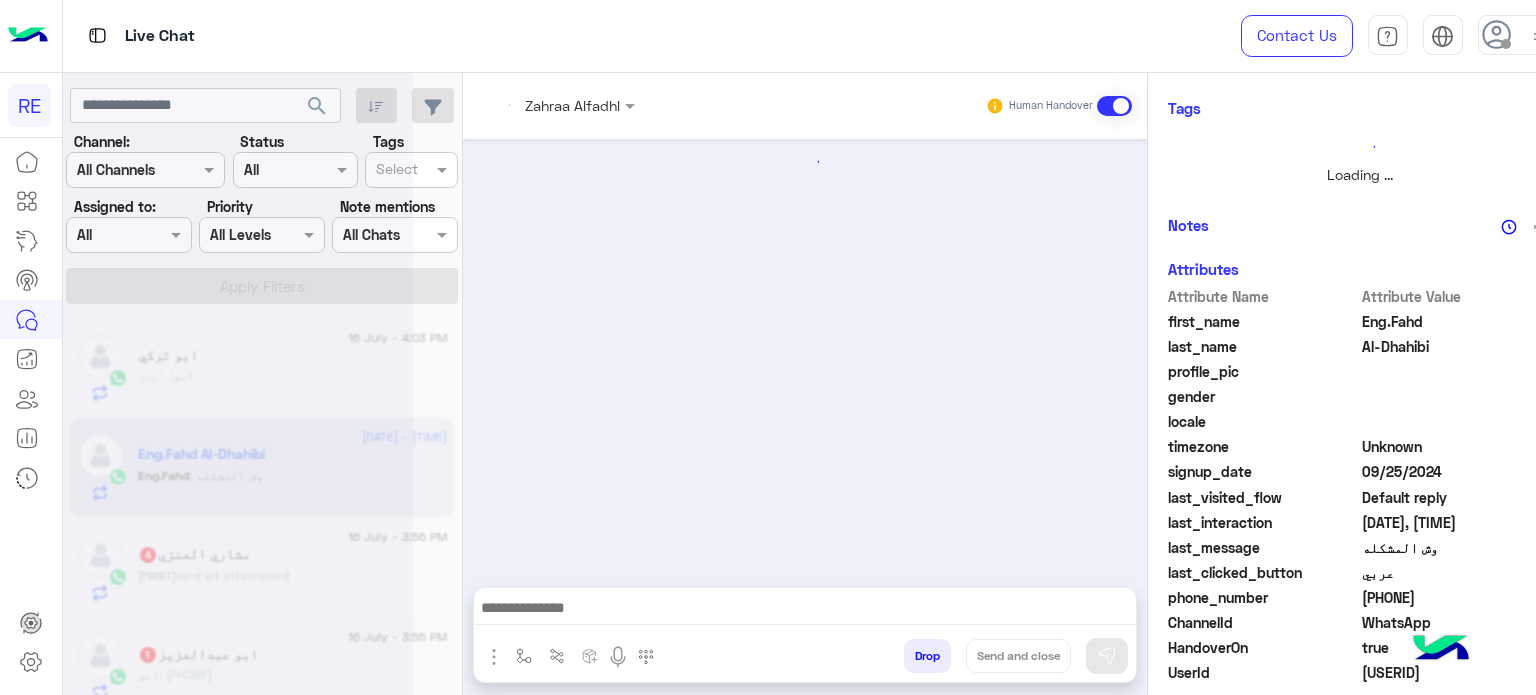 scroll, scrollTop: 372, scrollLeft: 0, axis: vertical 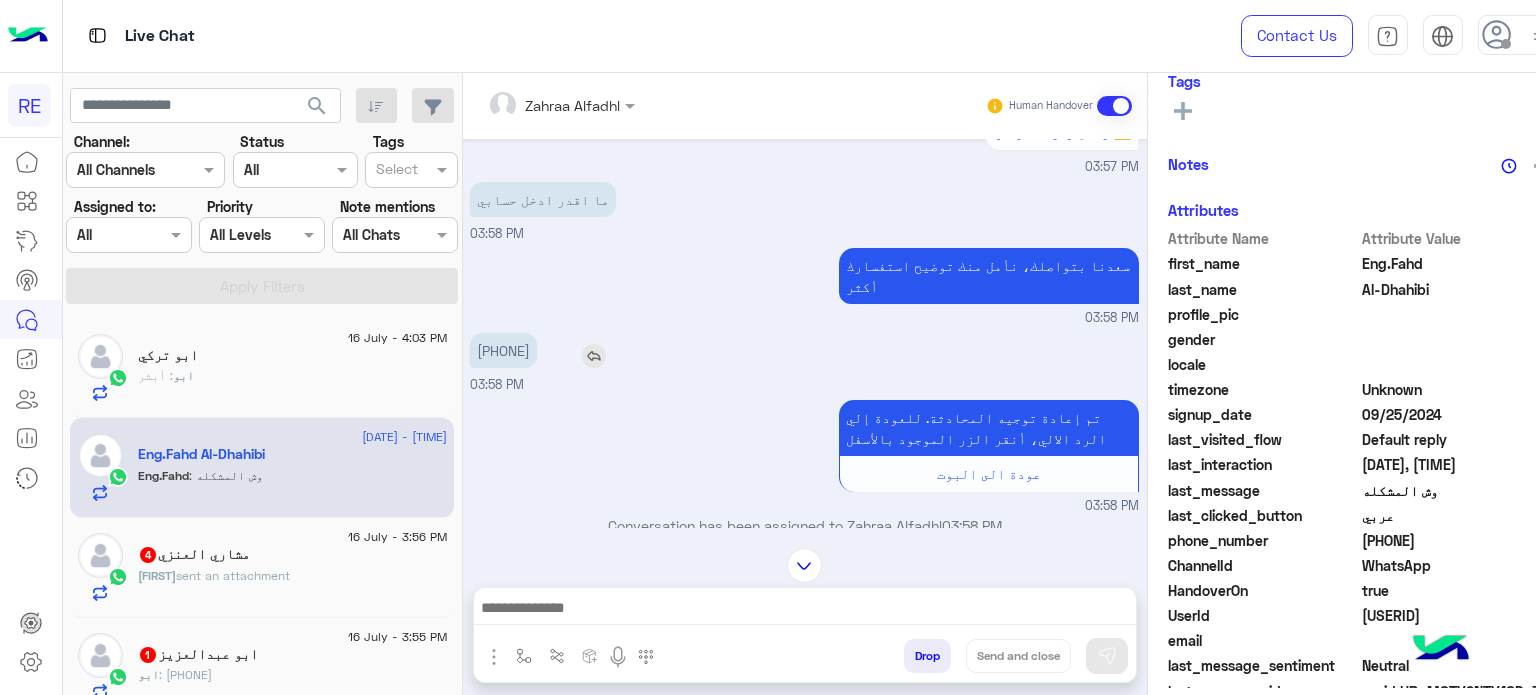drag, startPoint x: 564, startPoint y: 327, endPoint x: 492, endPoint y: 335, distance: 72.443085 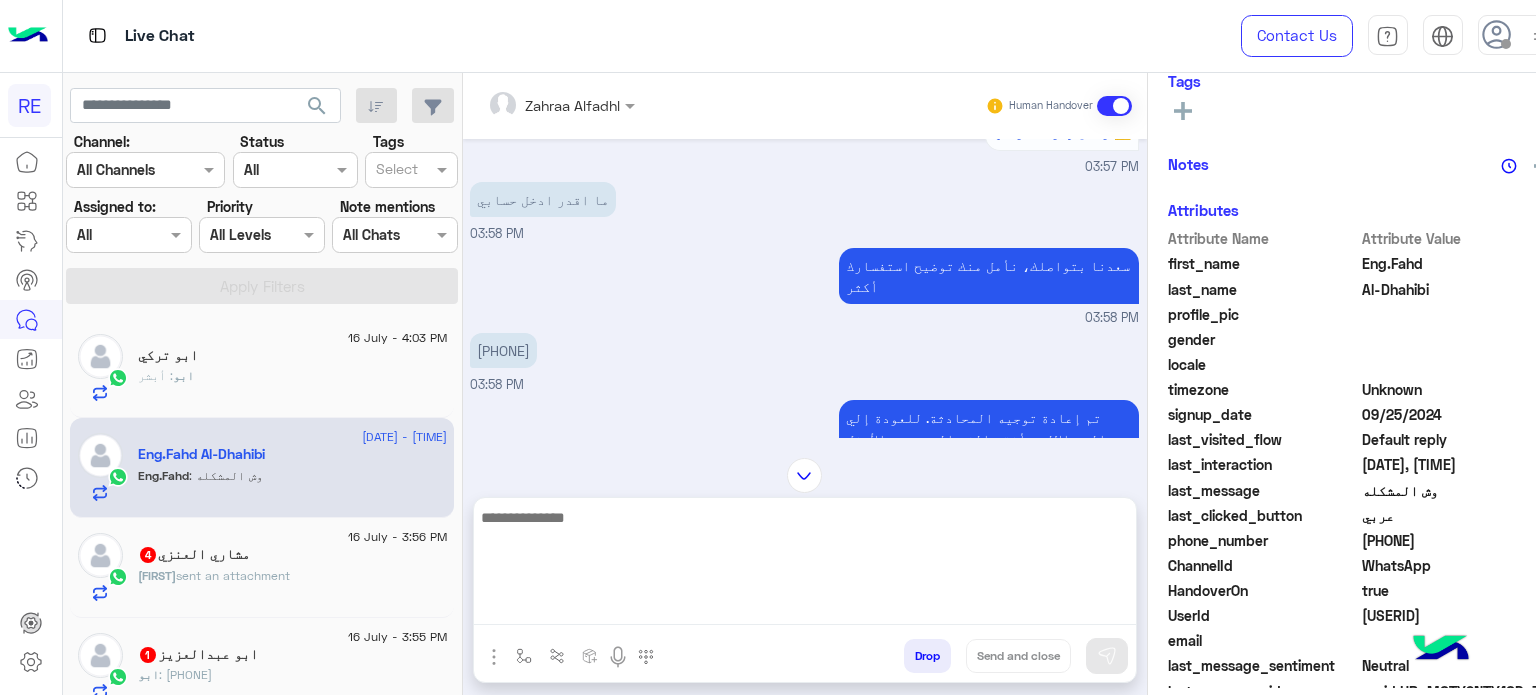 click at bounding box center (805, 565) 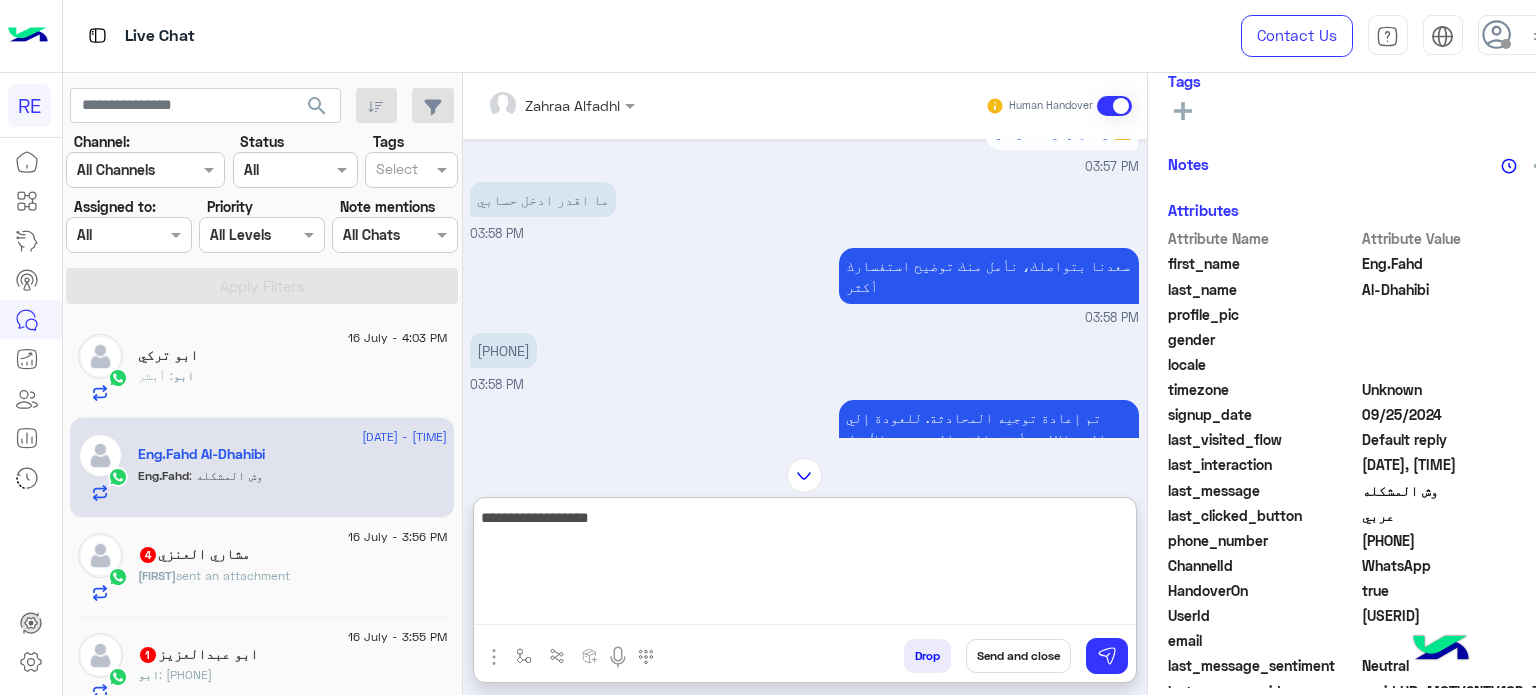 type on "**********" 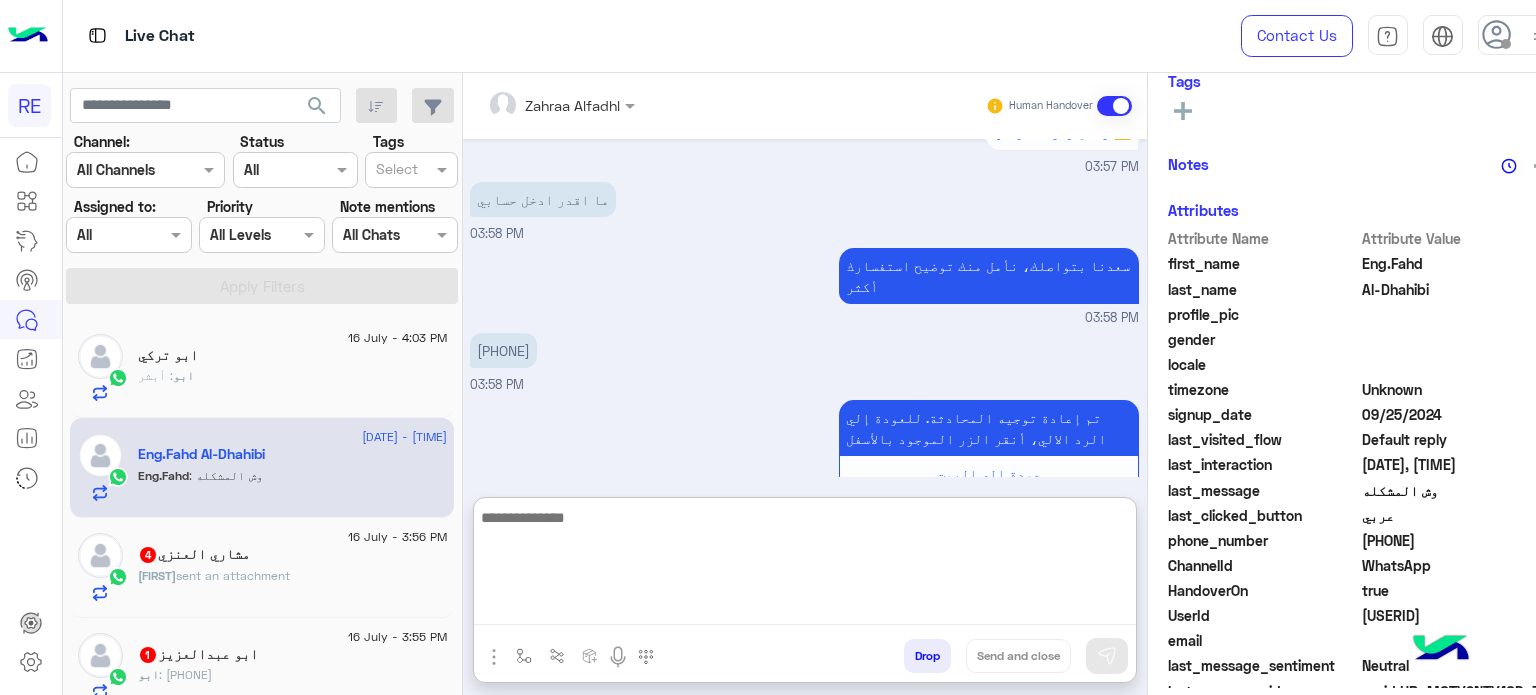scroll, scrollTop: 538, scrollLeft: 0, axis: vertical 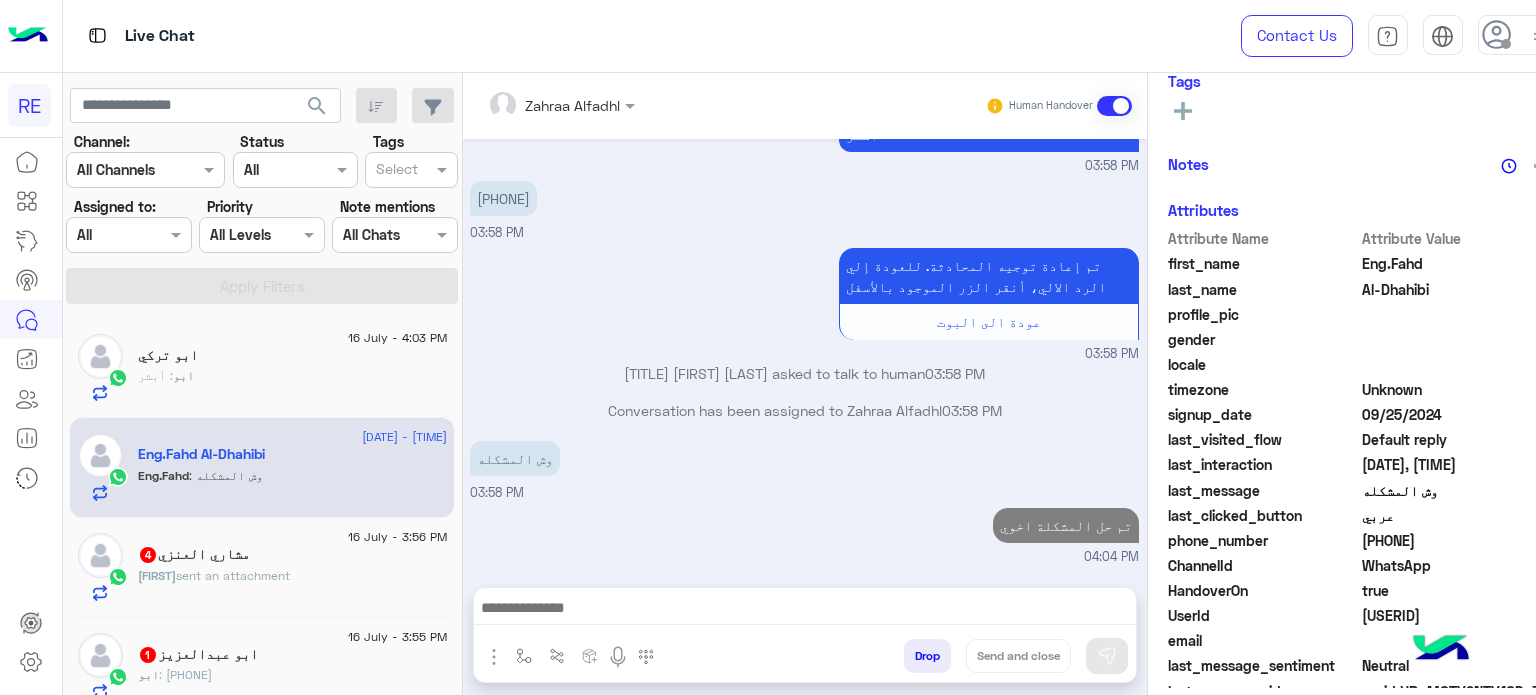 click on "sent an attachment" 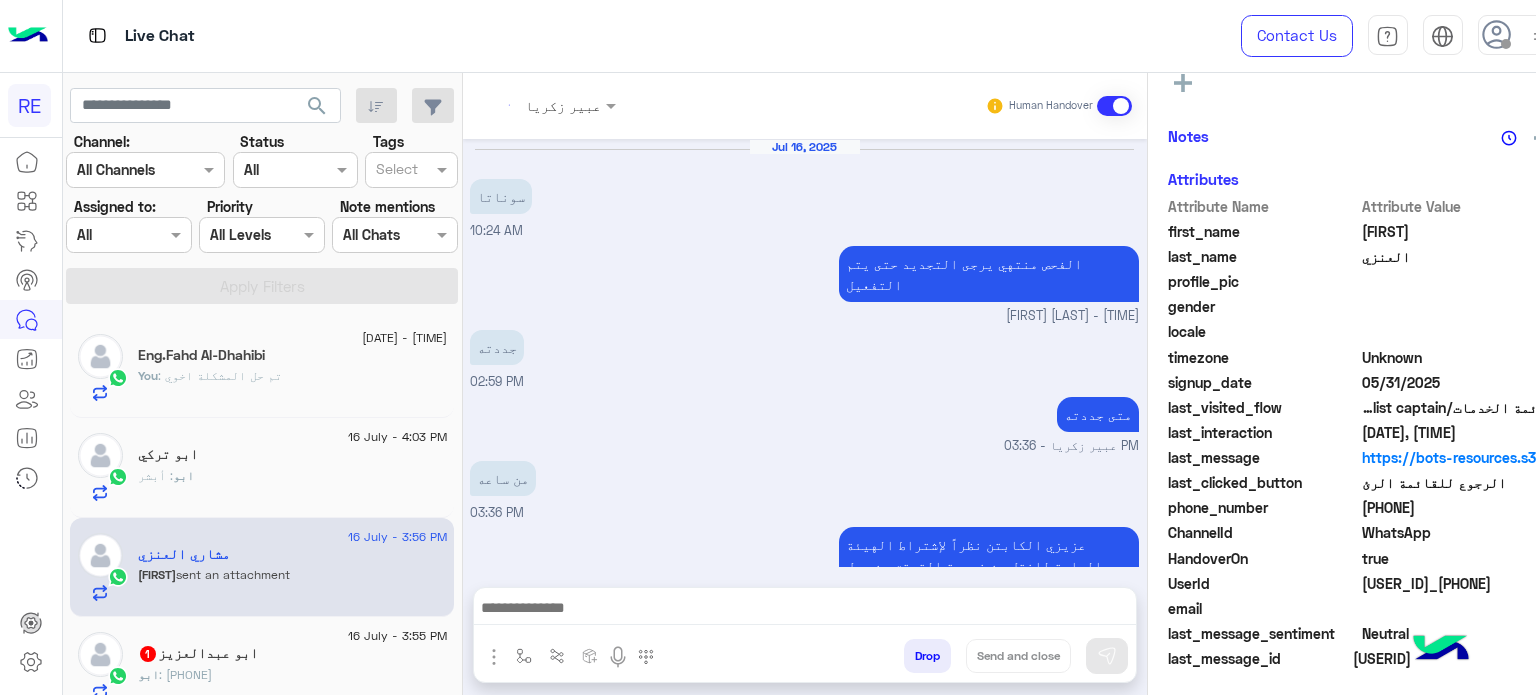 scroll, scrollTop: 344, scrollLeft: 0, axis: vertical 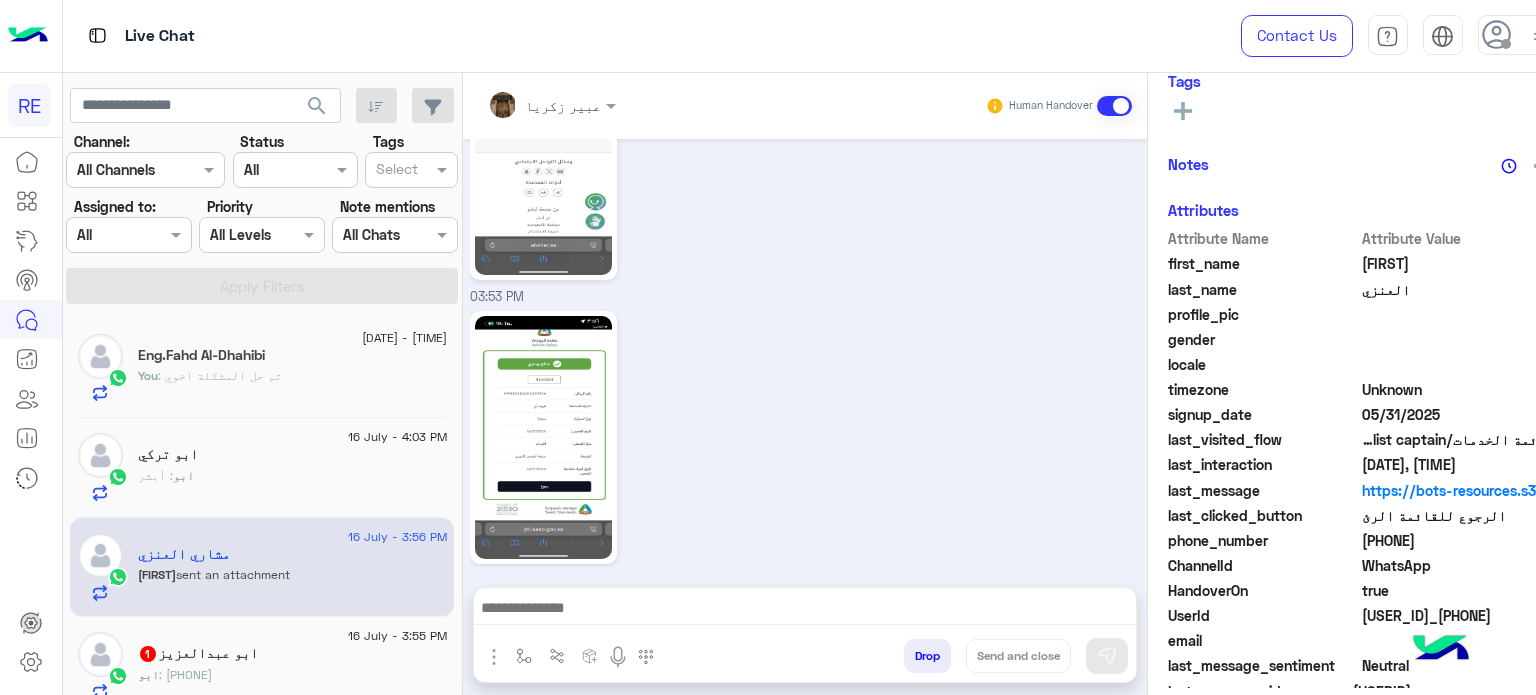 drag, startPoint x: 1456, startPoint y: 543, endPoint x: 1386, endPoint y: 545, distance: 70.028564 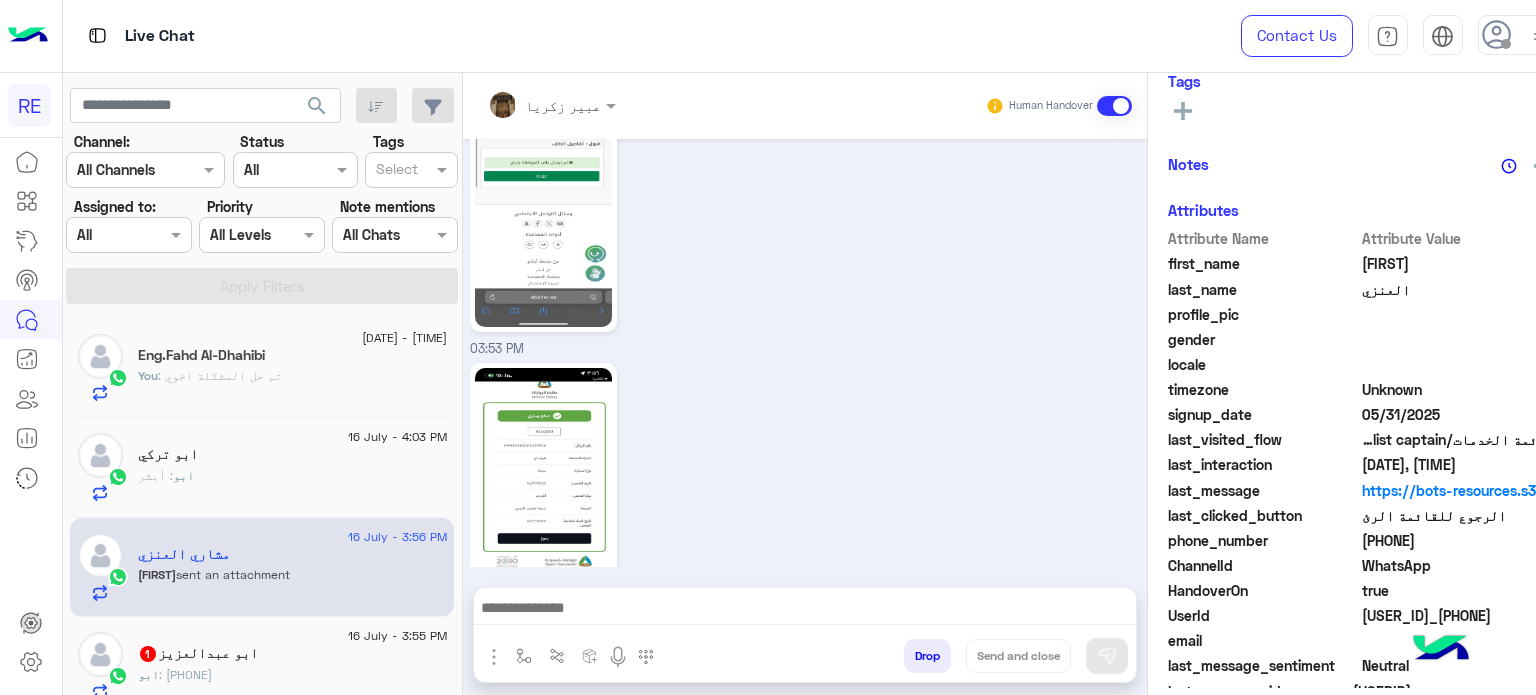 scroll, scrollTop: 1000, scrollLeft: 0, axis: vertical 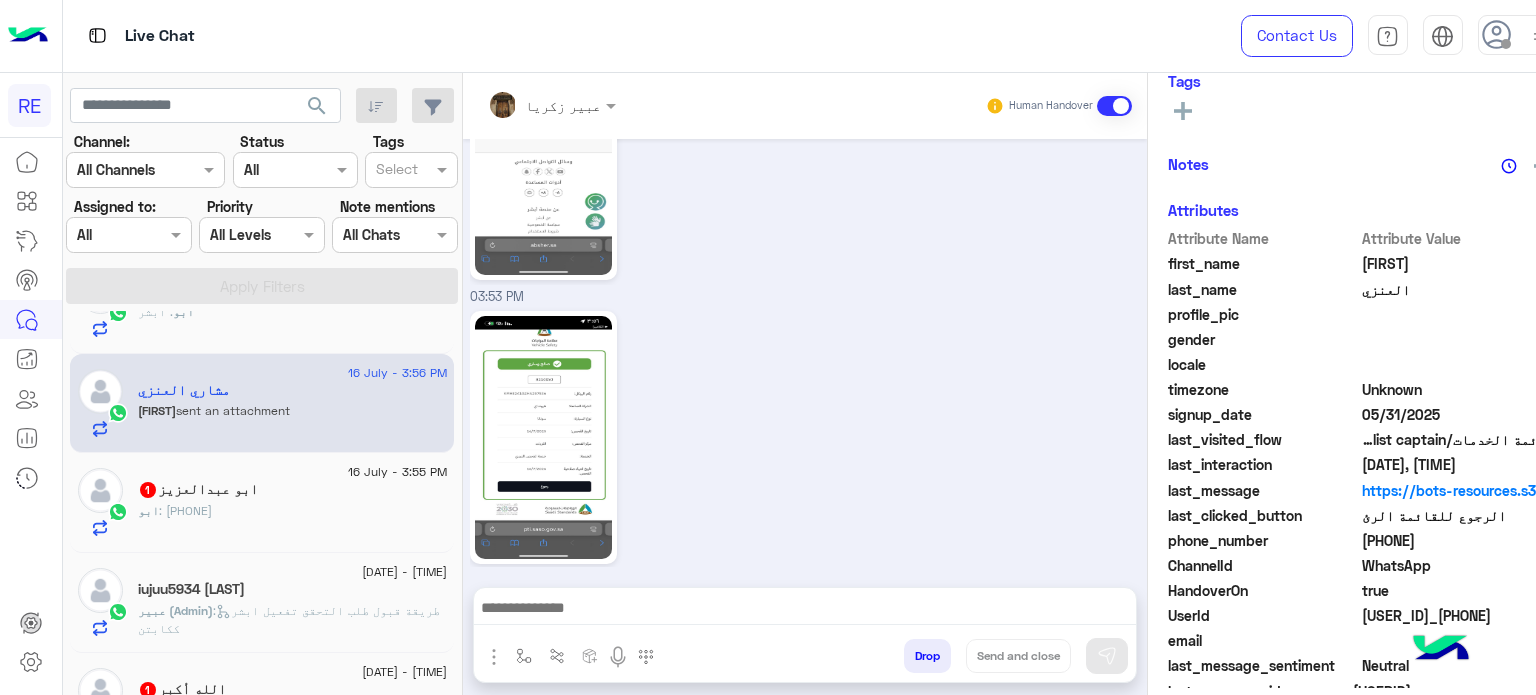 click on "[NICKNAME] : [PHONE]" 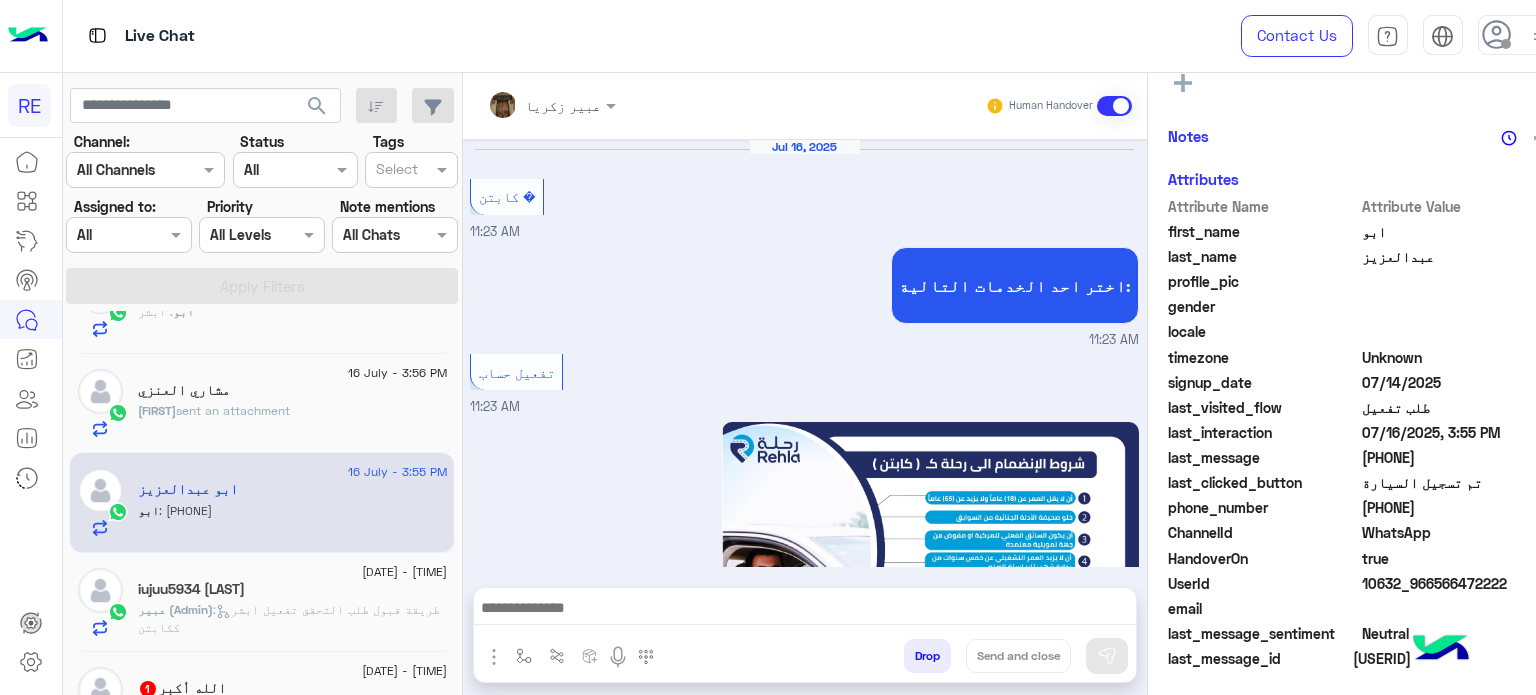 scroll, scrollTop: 344, scrollLeft: 0, axis: vertical 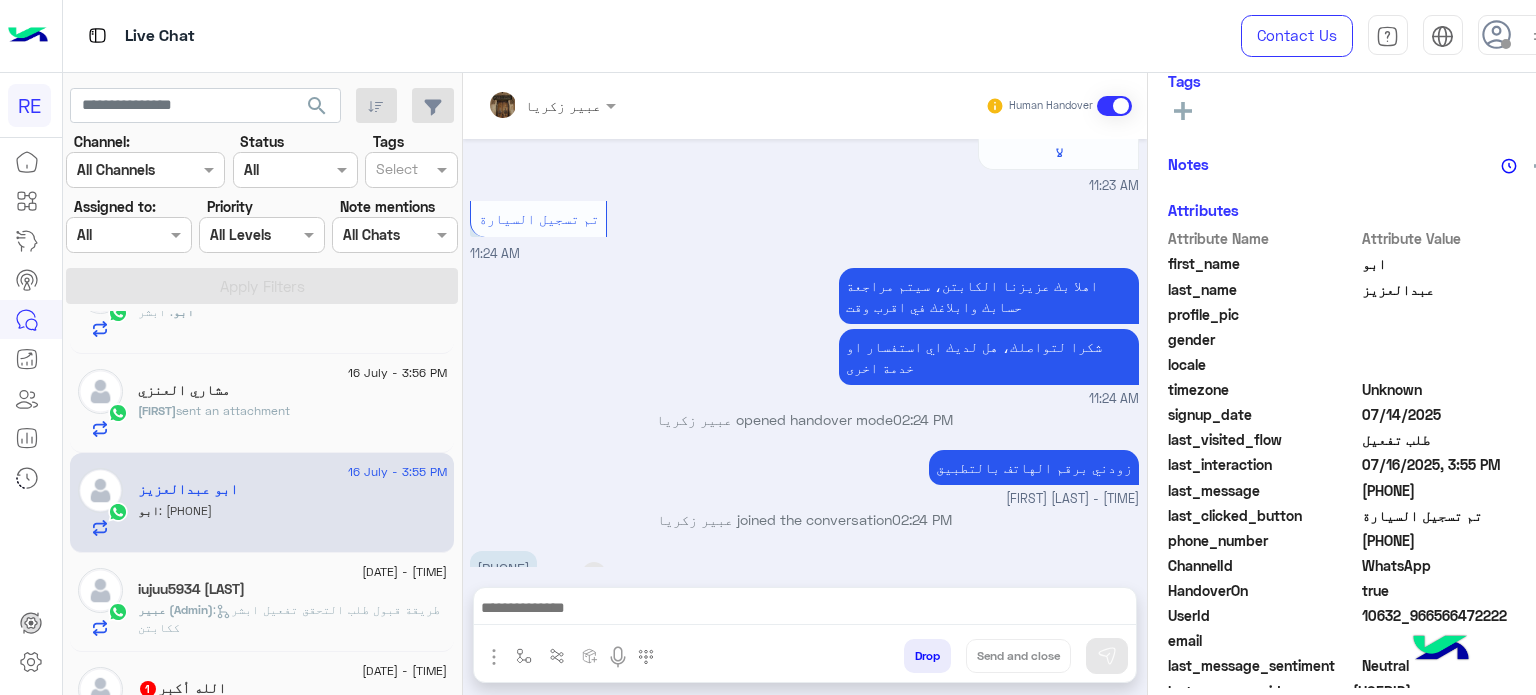 drag, startPoint x: 564, startPoint y: 523, endPoint x: 492, endPoint y: 528, distance: 72.1734 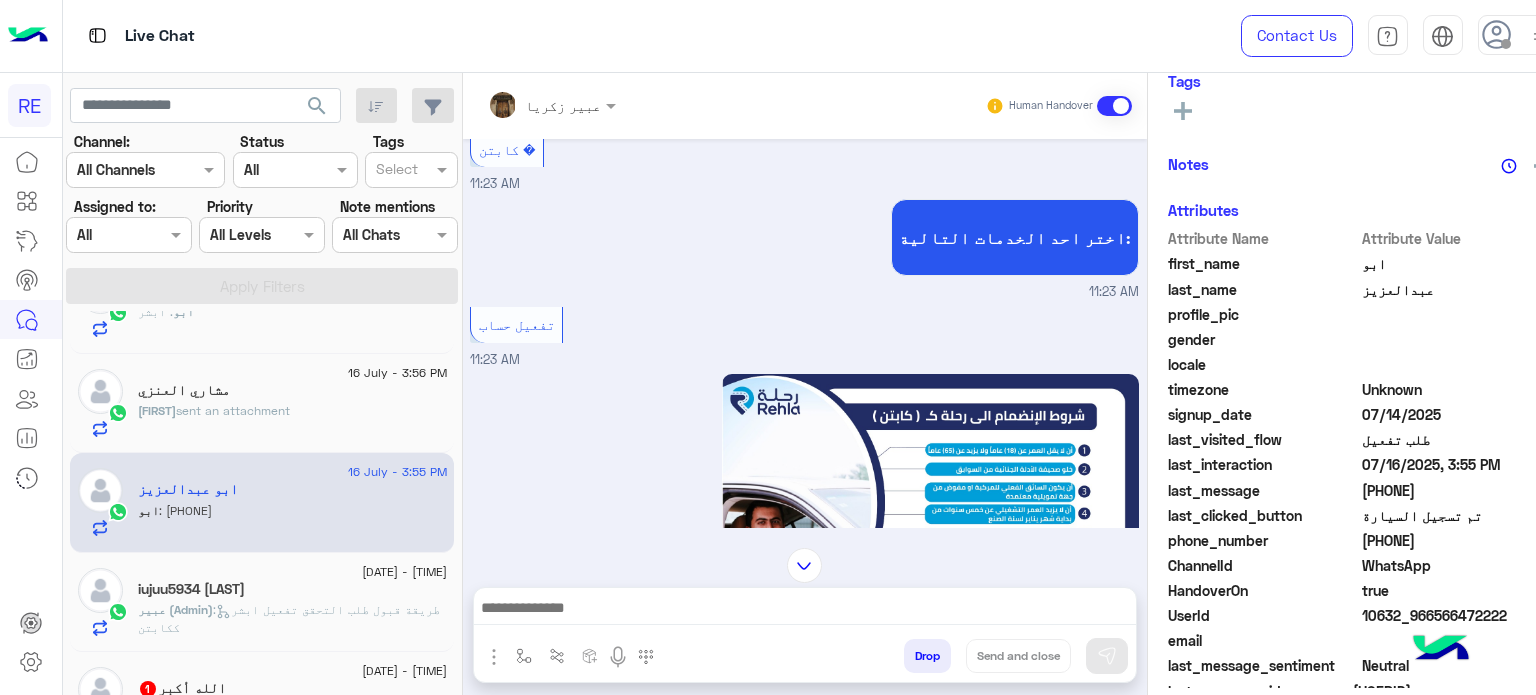 scroll, scrollTop: 854, scrollLeft: 0, axis: vertical 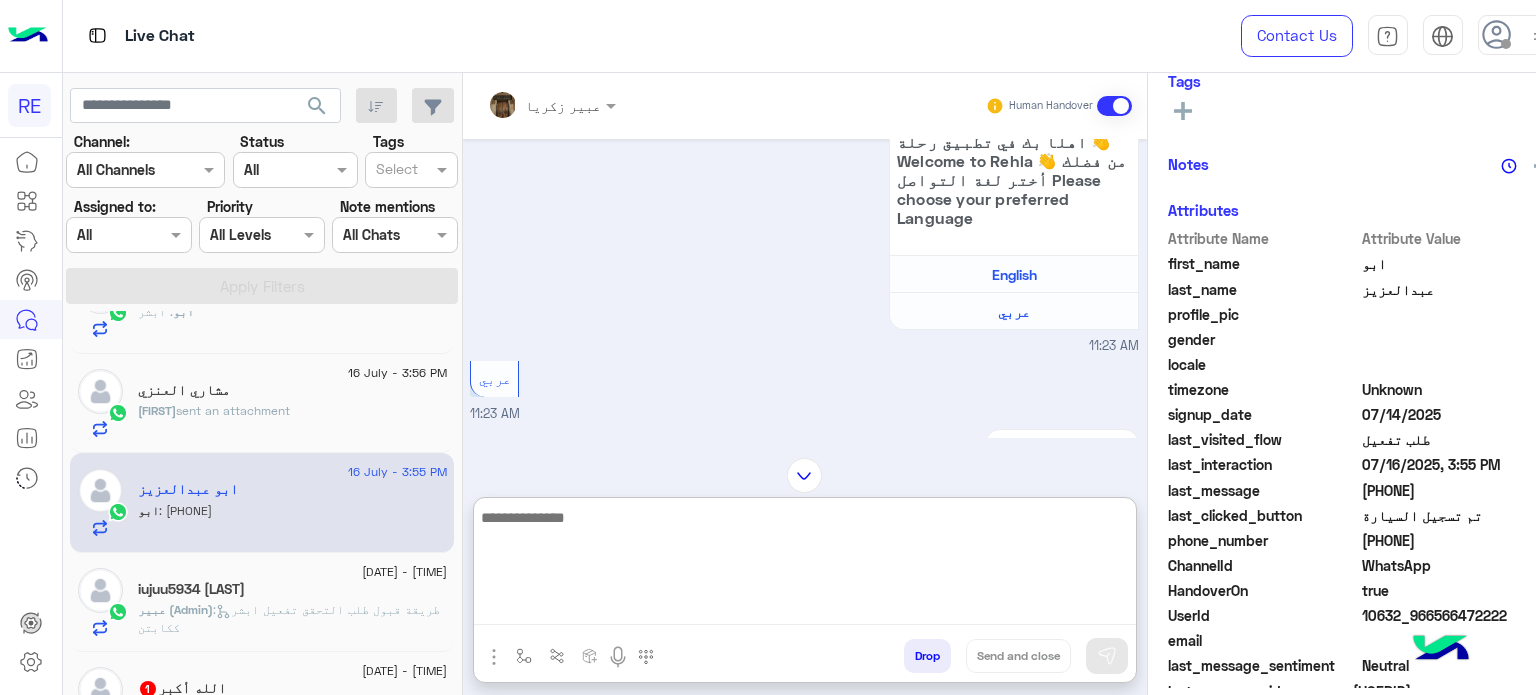 click at bounding box center (805, 565) 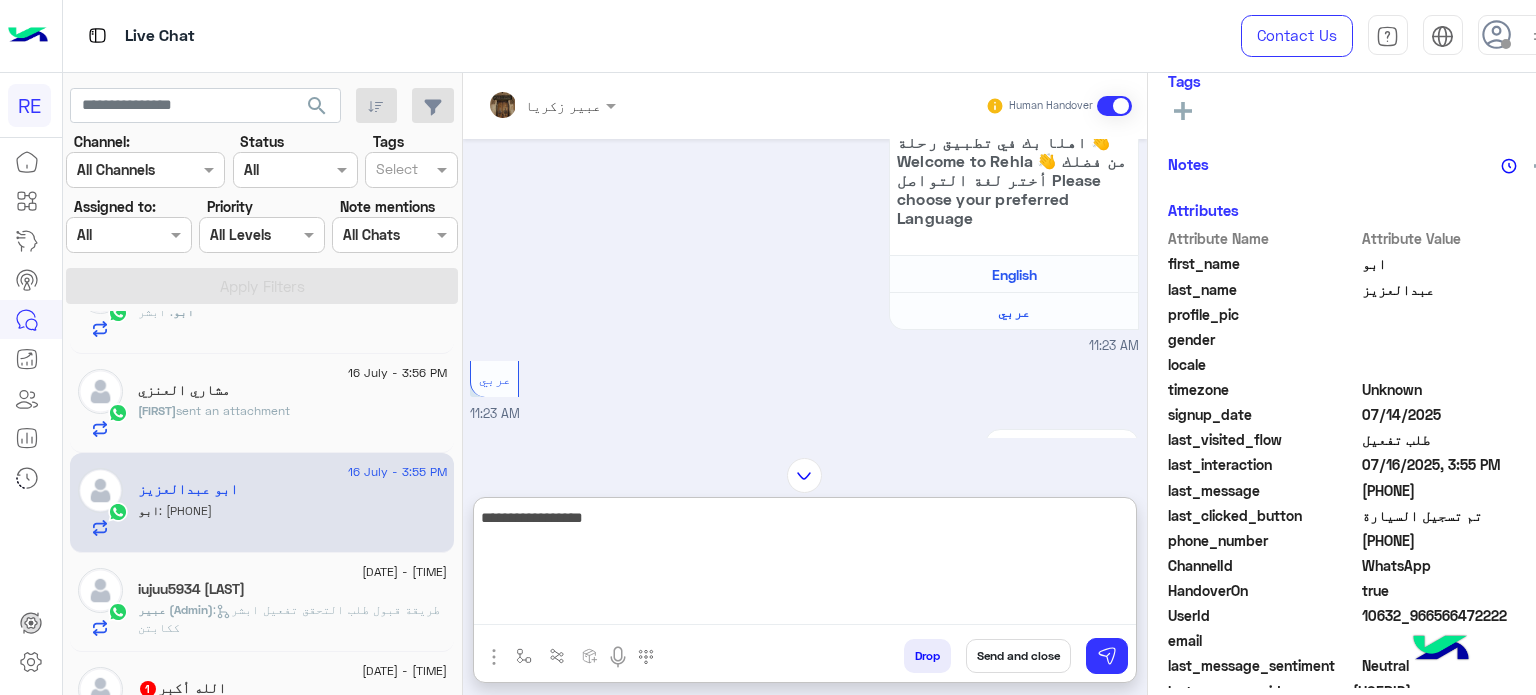 type on "**********" 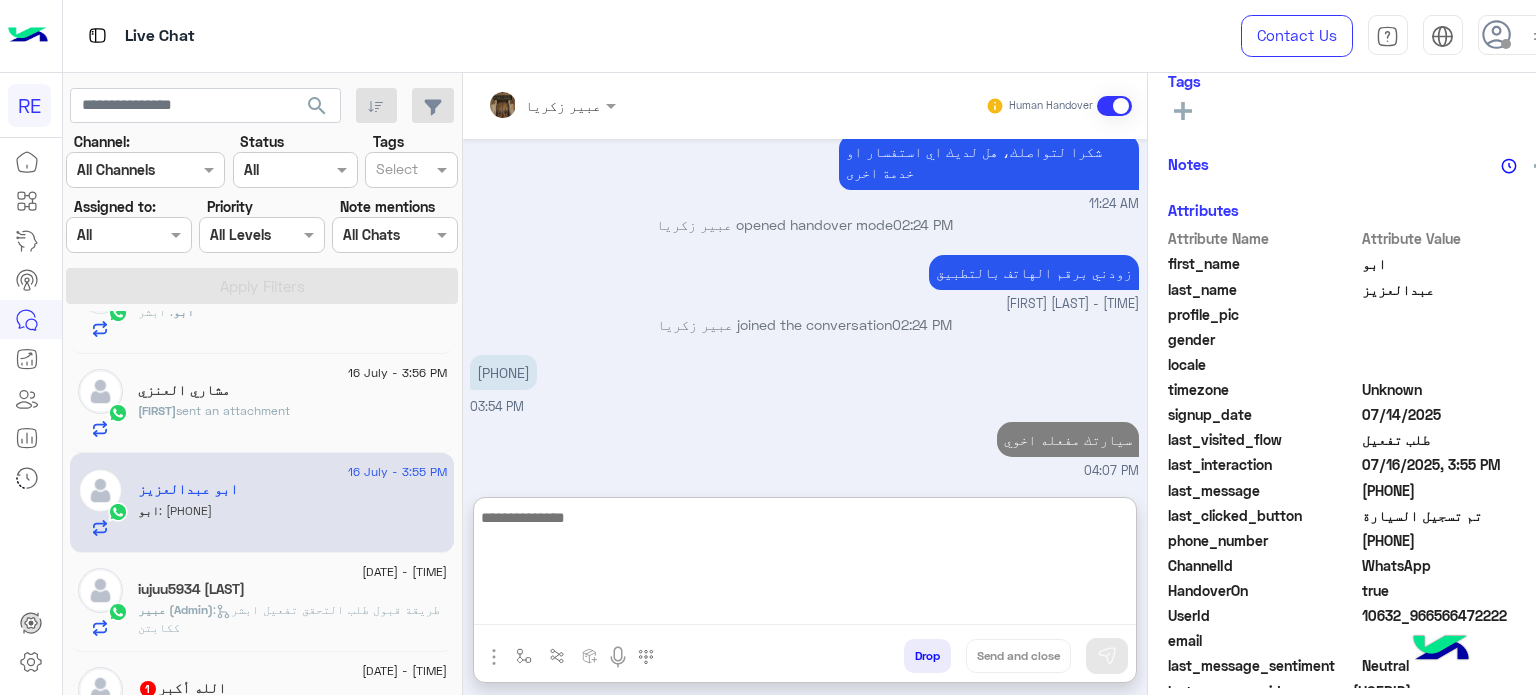 scroll, scrollTop: 2618, scrollLeft: 0, axis: vertical 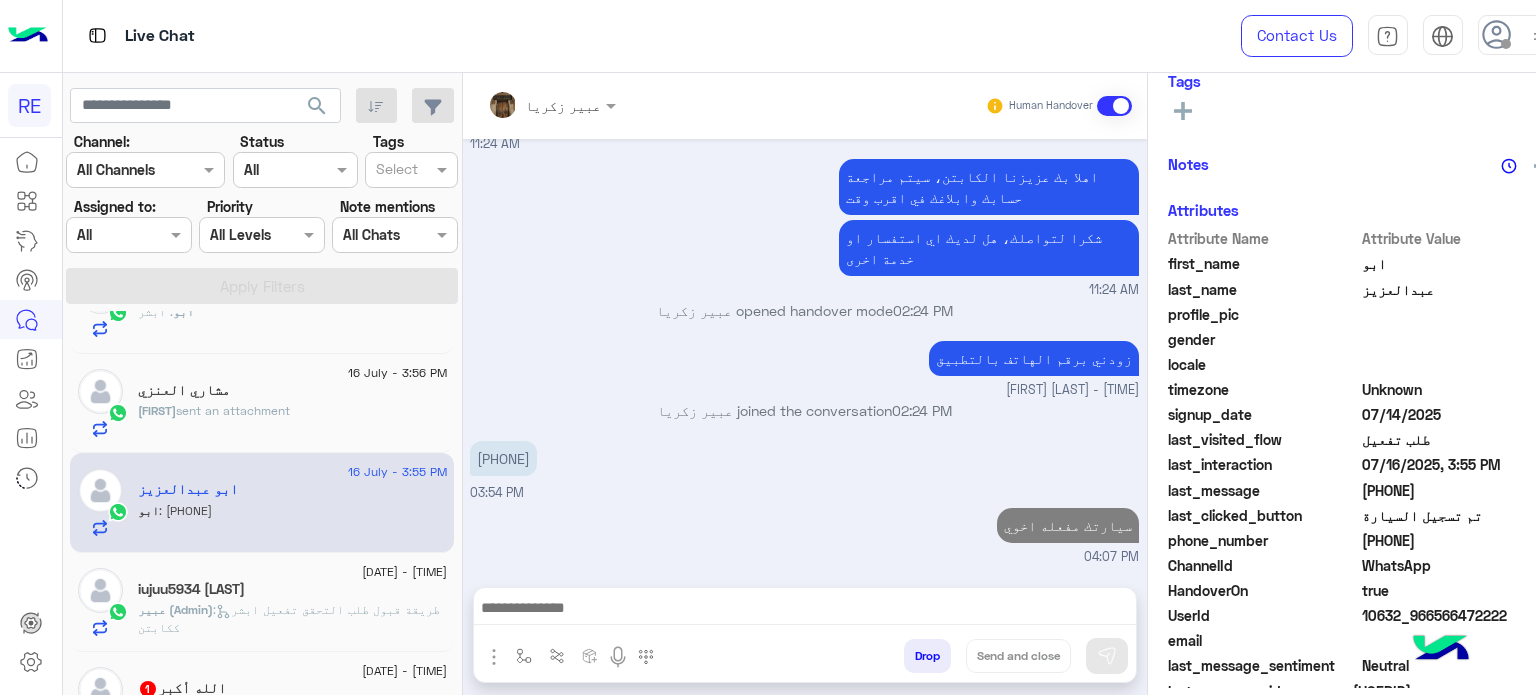 click on "iujuu5934 [LAST]" 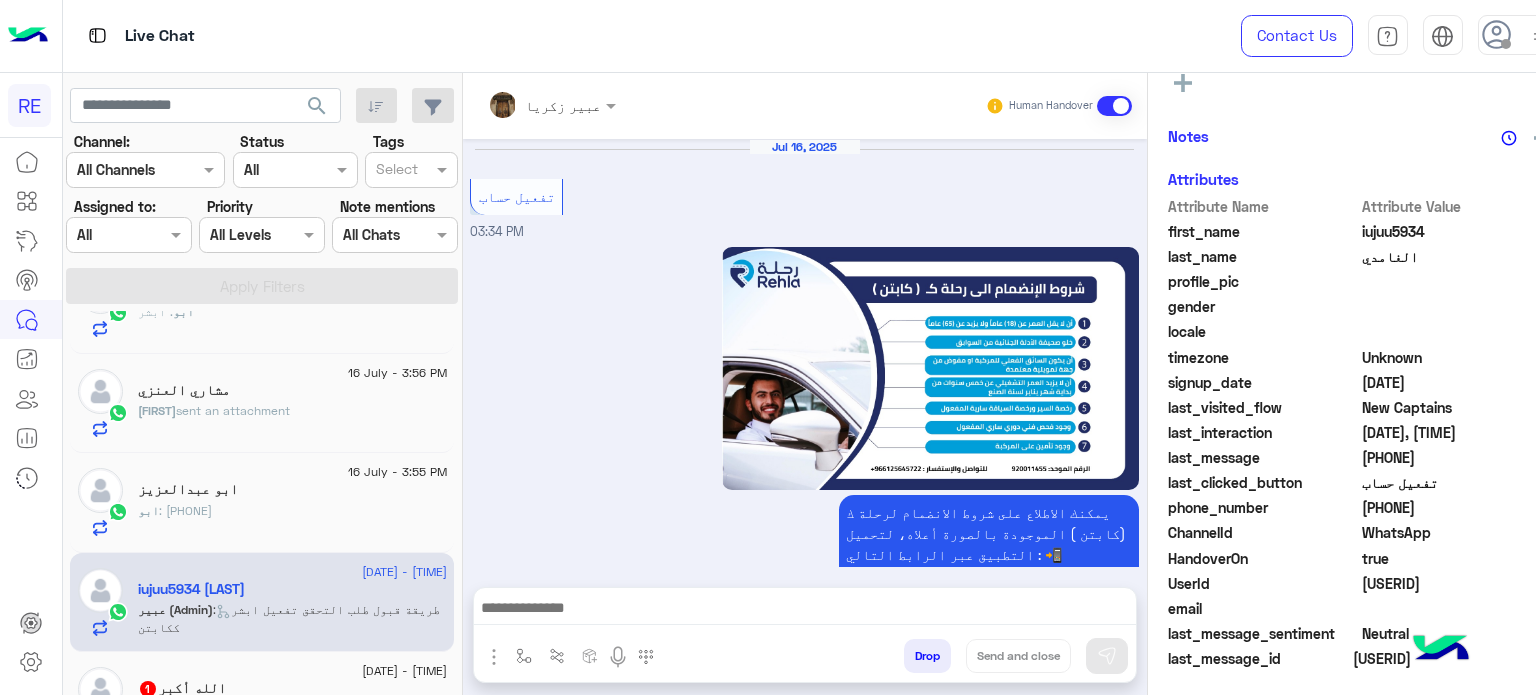 scroll, scrollTop: 344, scrollLeft: 0, axis: vertical 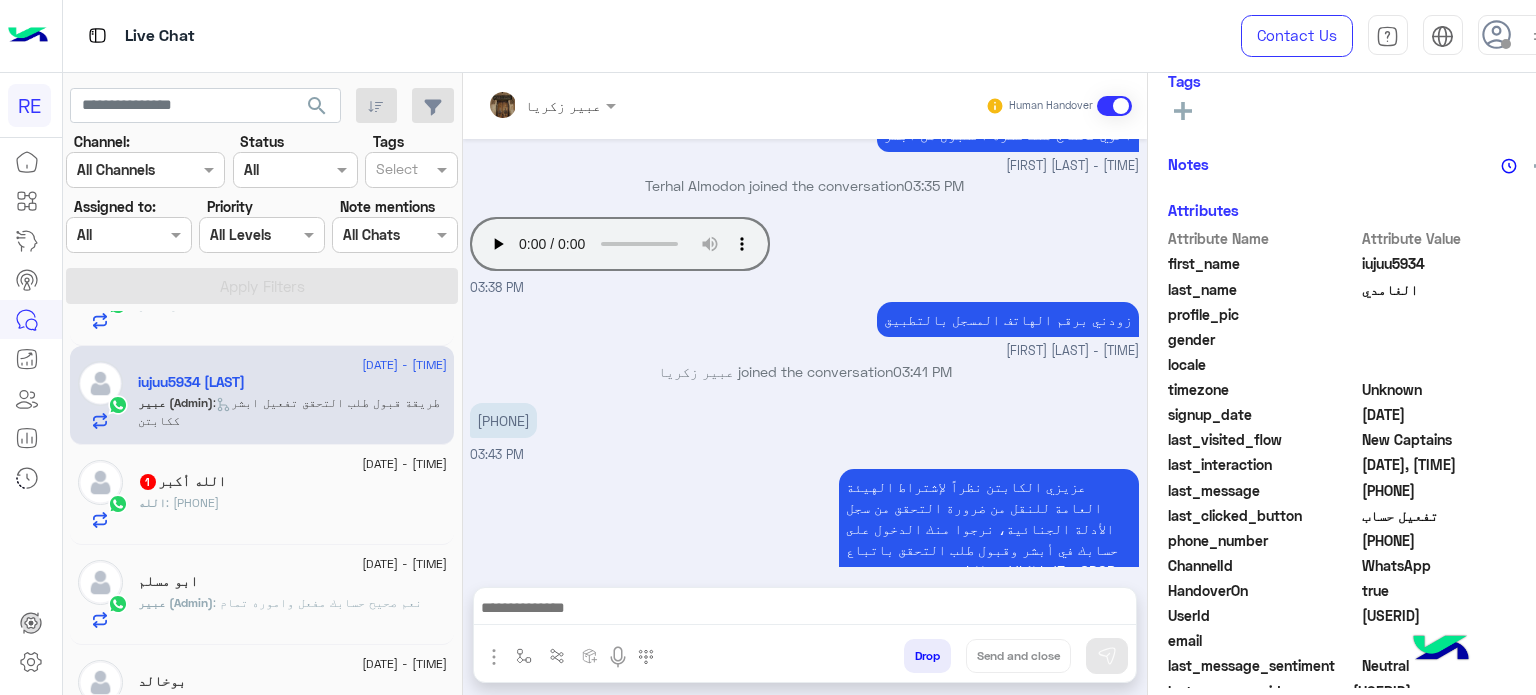 click on "الله : [PHONE]" 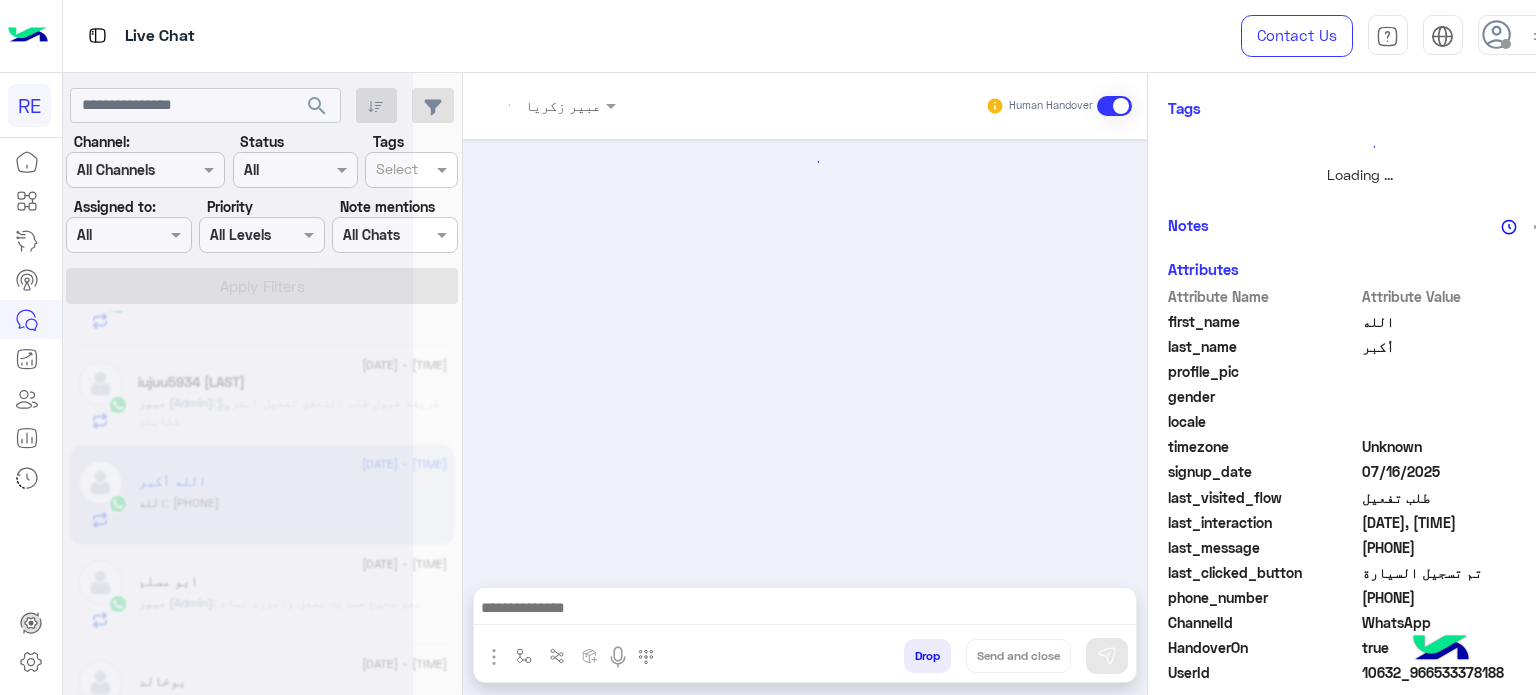 scroll, scrollTop: 372, scrollLeft: 0, axis: vertical 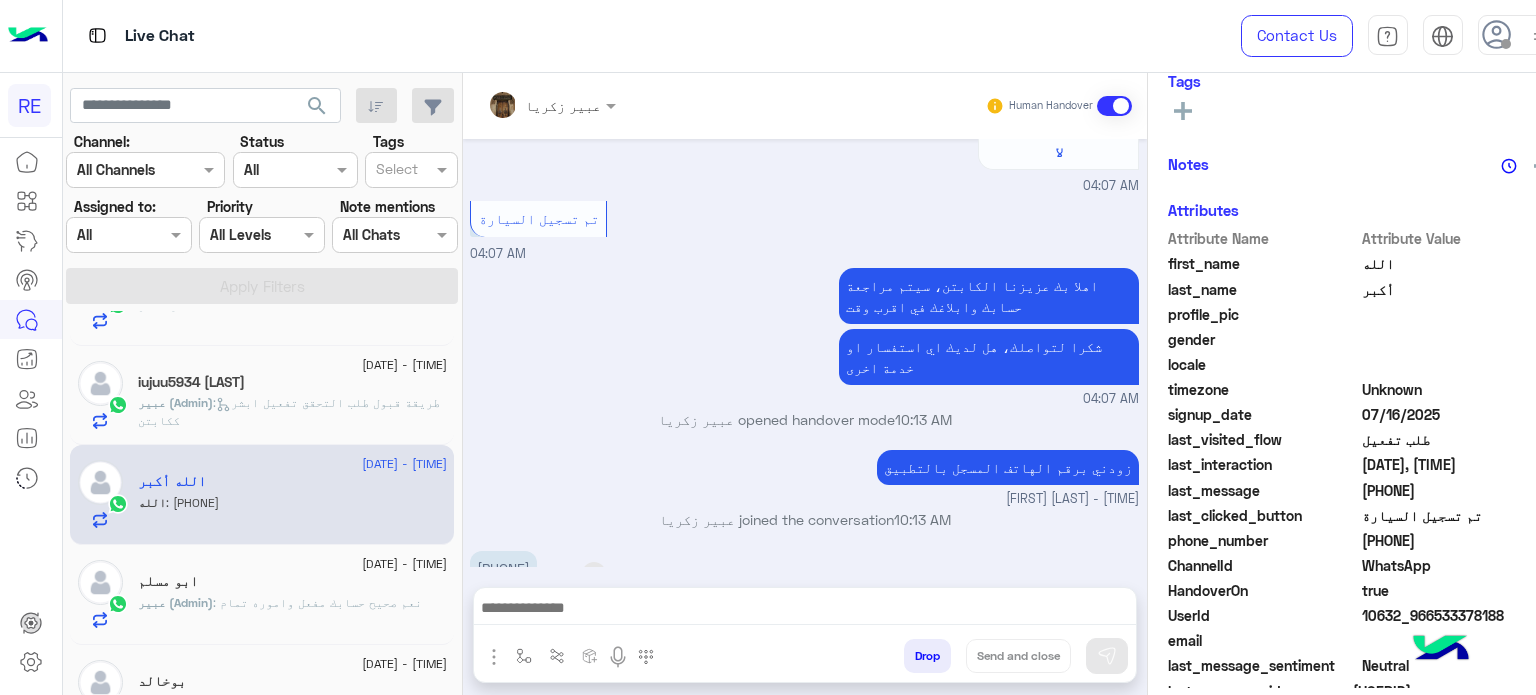 drag, startPoint x: 560, startPoint y: 523, endPoint x: 492, endPoint y: 539, distance: 69.856995 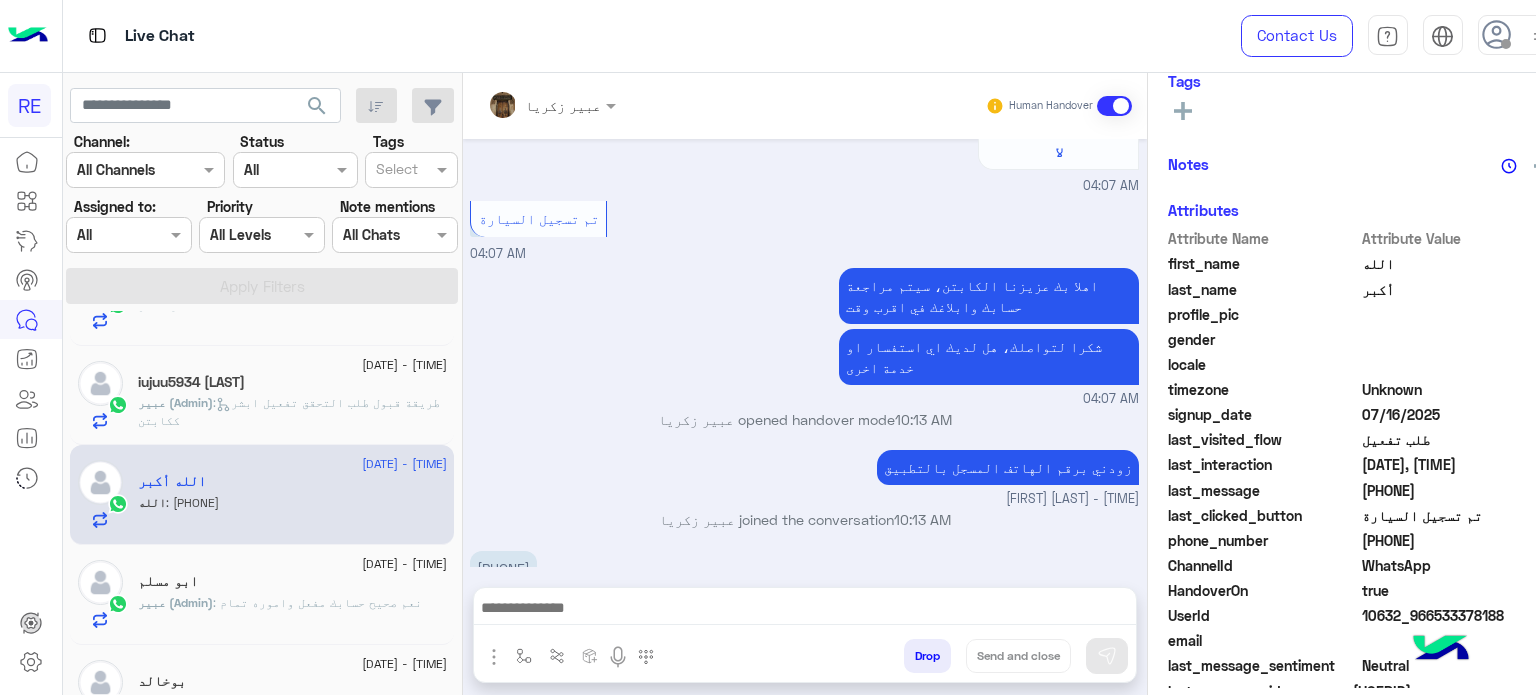 click at bounding box center [805, 613] 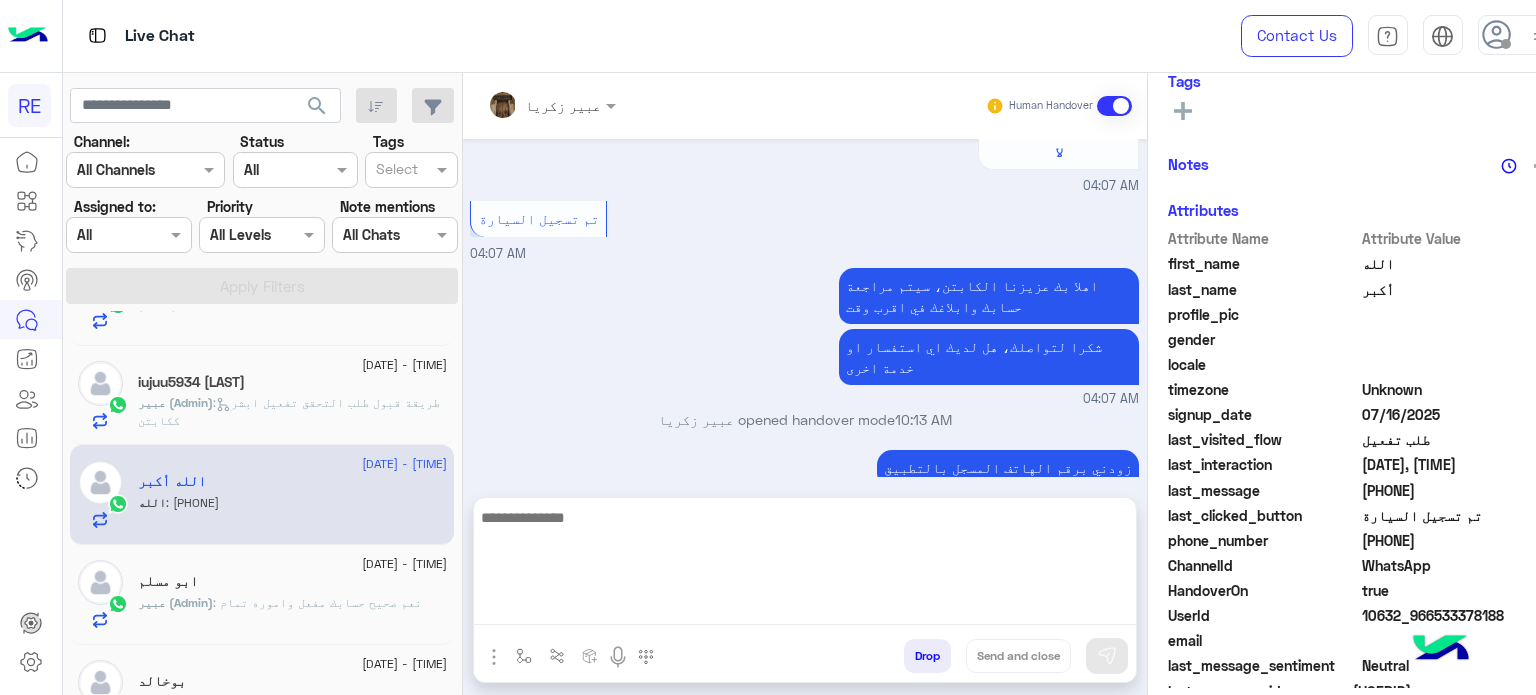 click at bounding box center (805, 565) 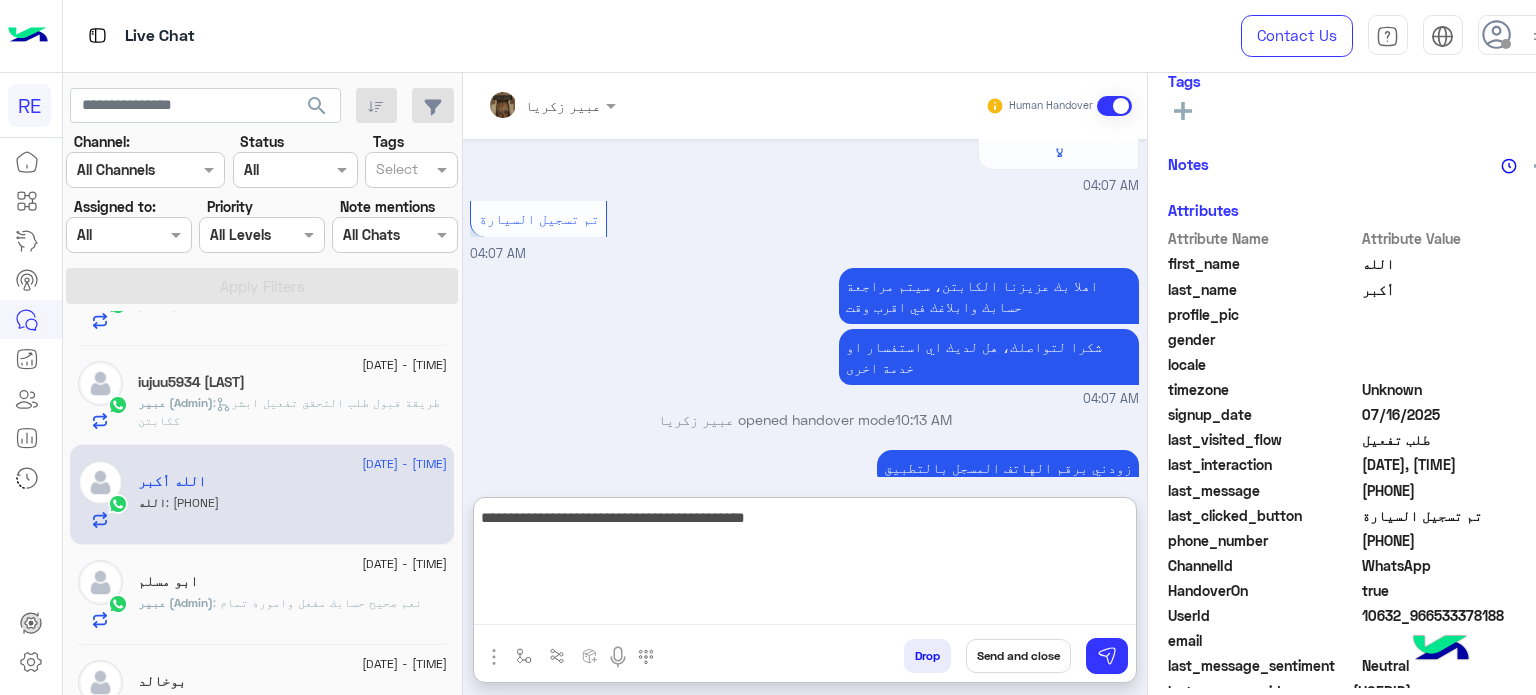 type on "**********" 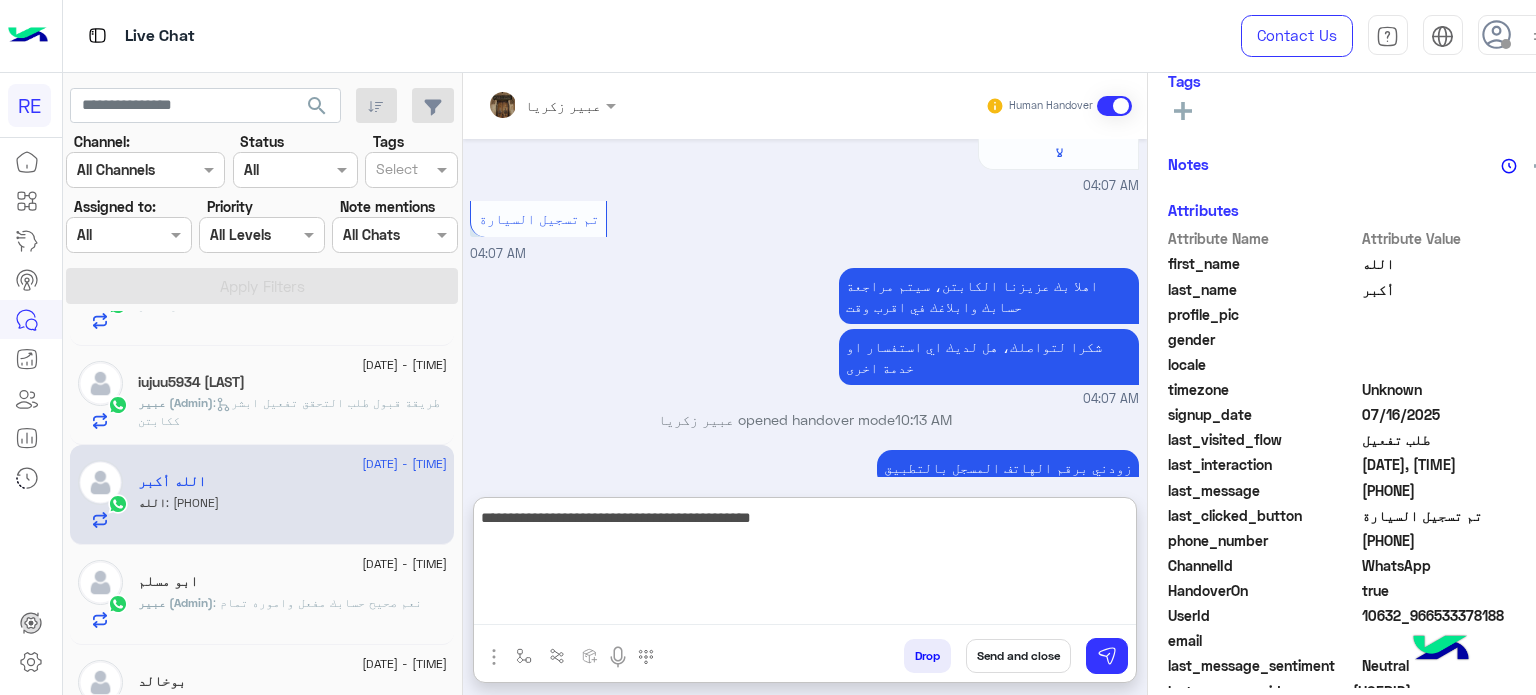type 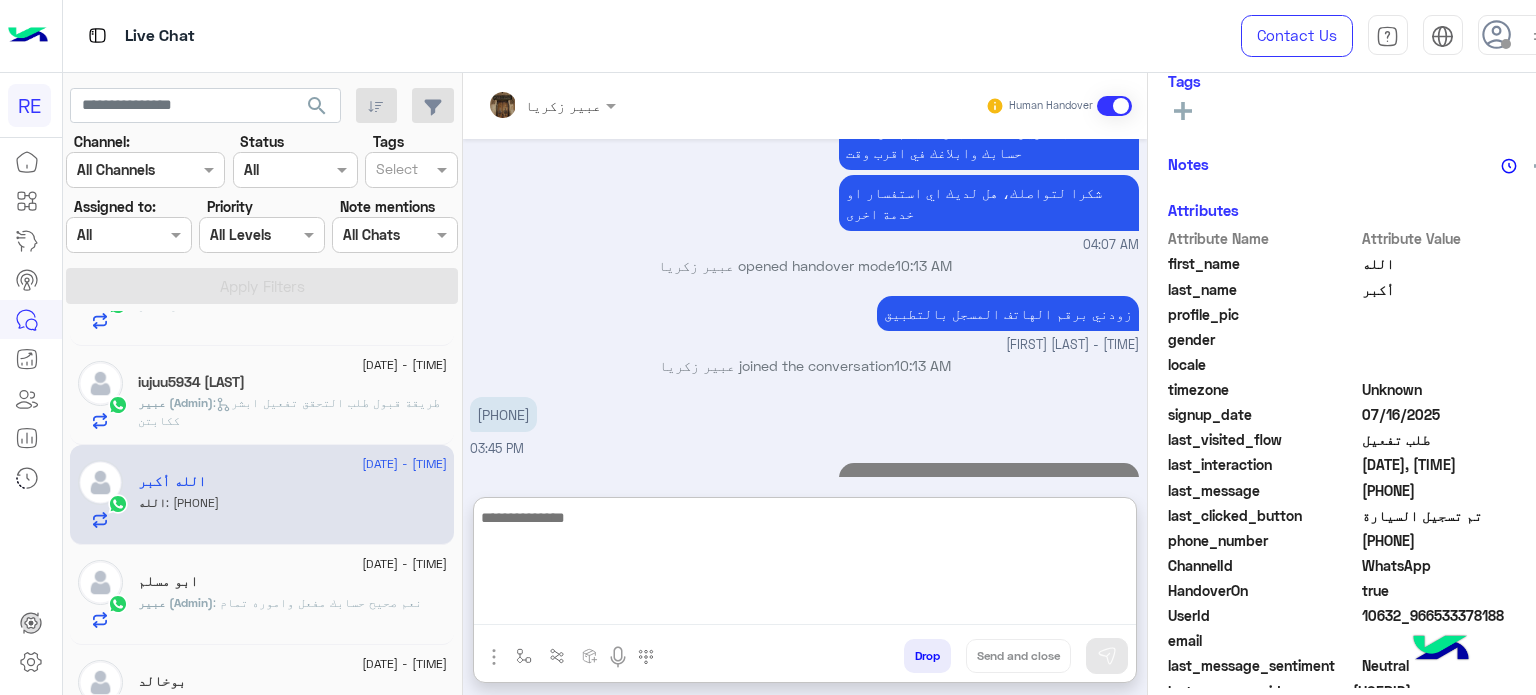 scroll, scrollTop: 1336, scrollLeft: 0, axis: vertical 